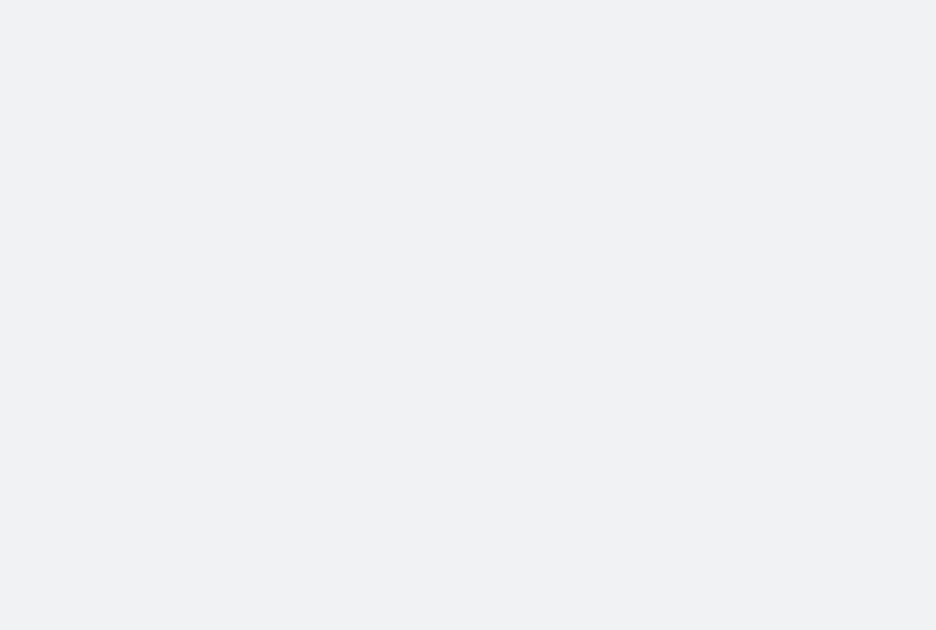 scroll, scrollTop: 0, scrollLeft: 0, axis: both 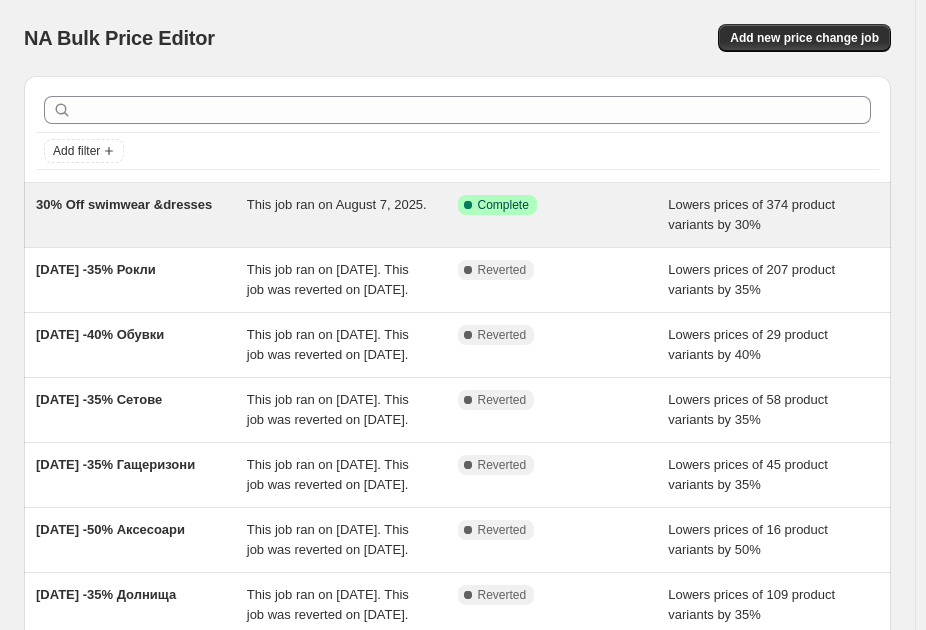 click on "30% Off swimwear &dresses" at bounding box center (124, 204) 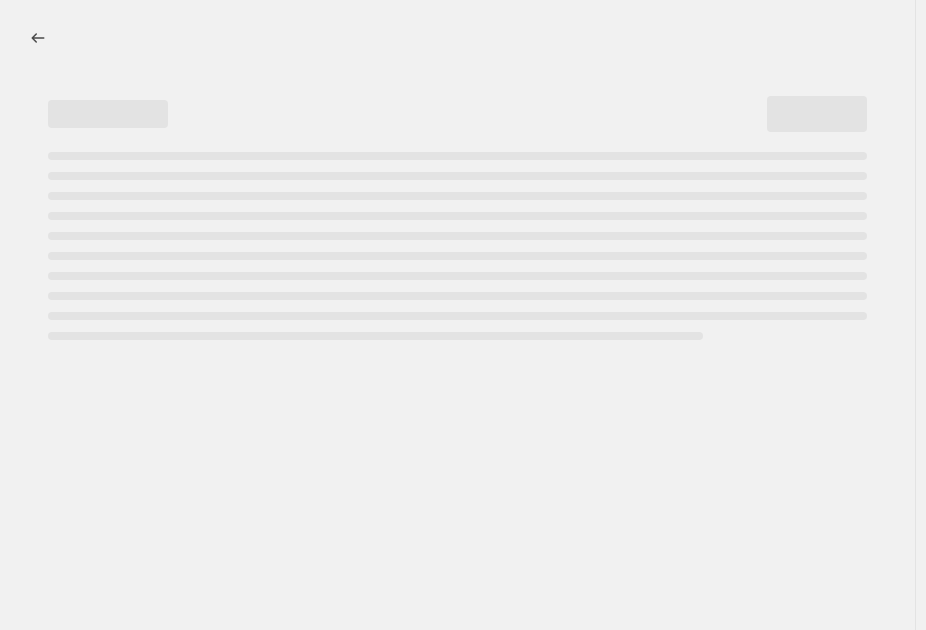 select on "percentage" 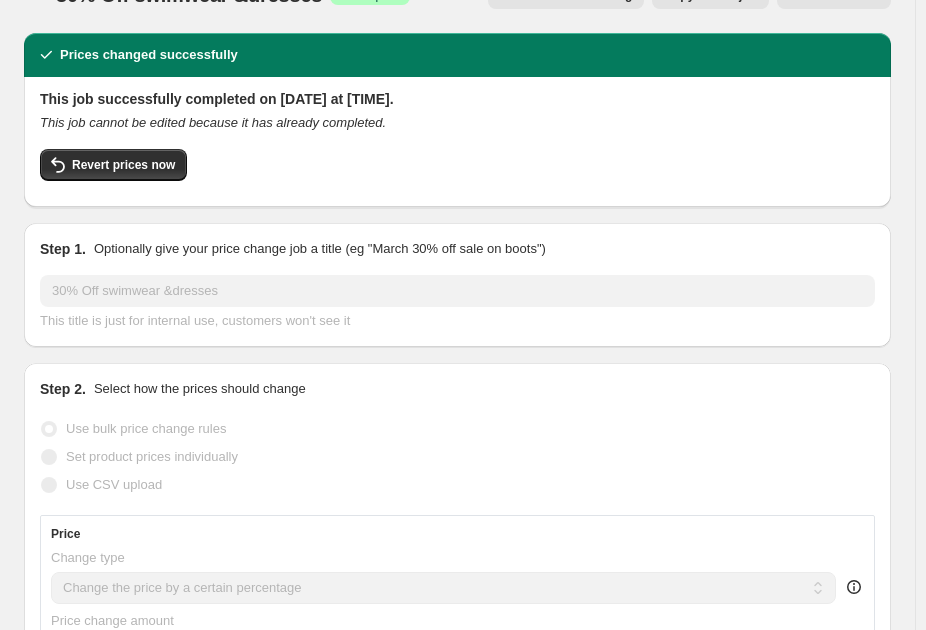 scroll, scrollTop: 0, scrollLeft: 0, axis: both 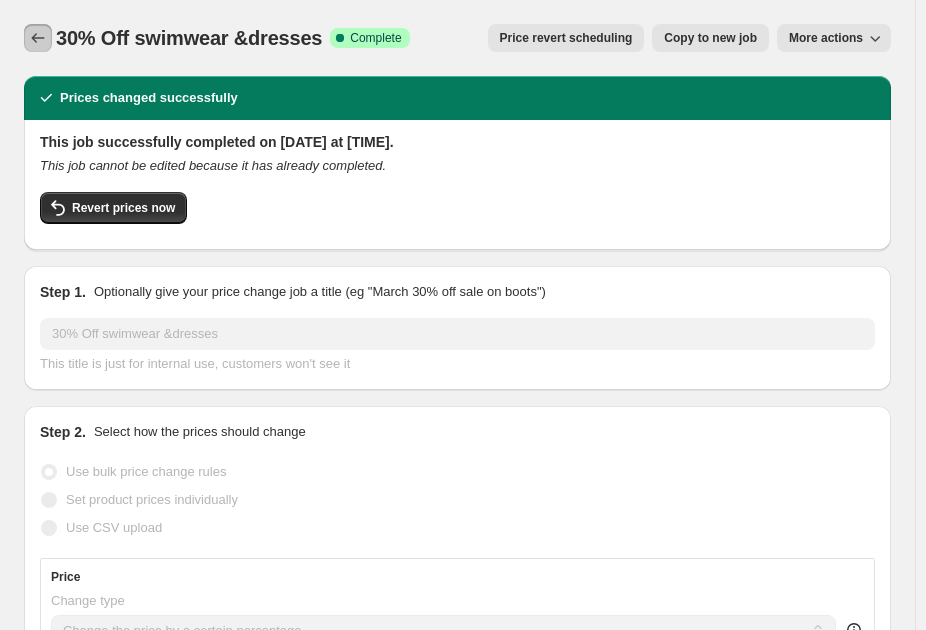 click 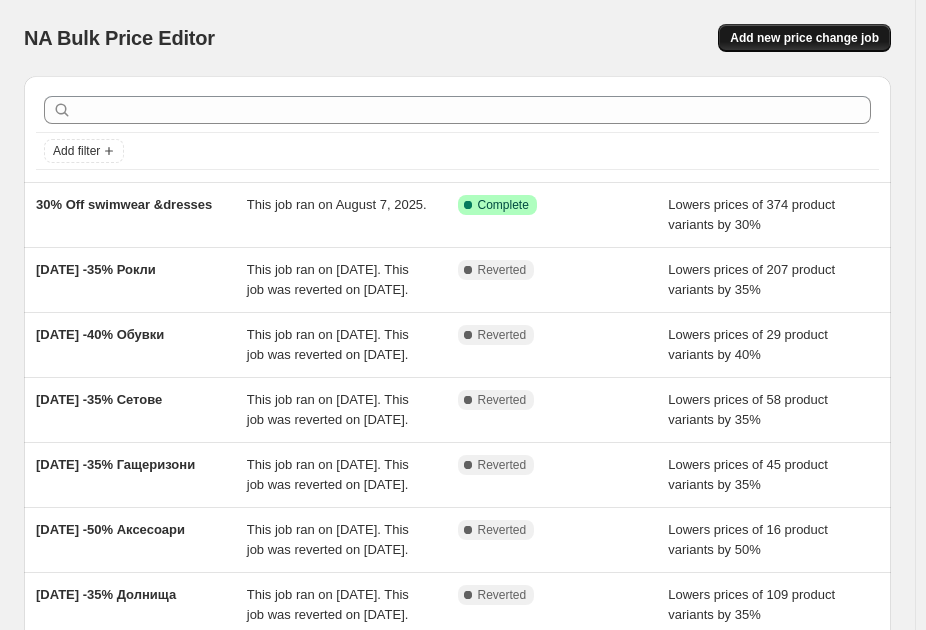 click on "Add new price change job" at bounding box center (804, 38) 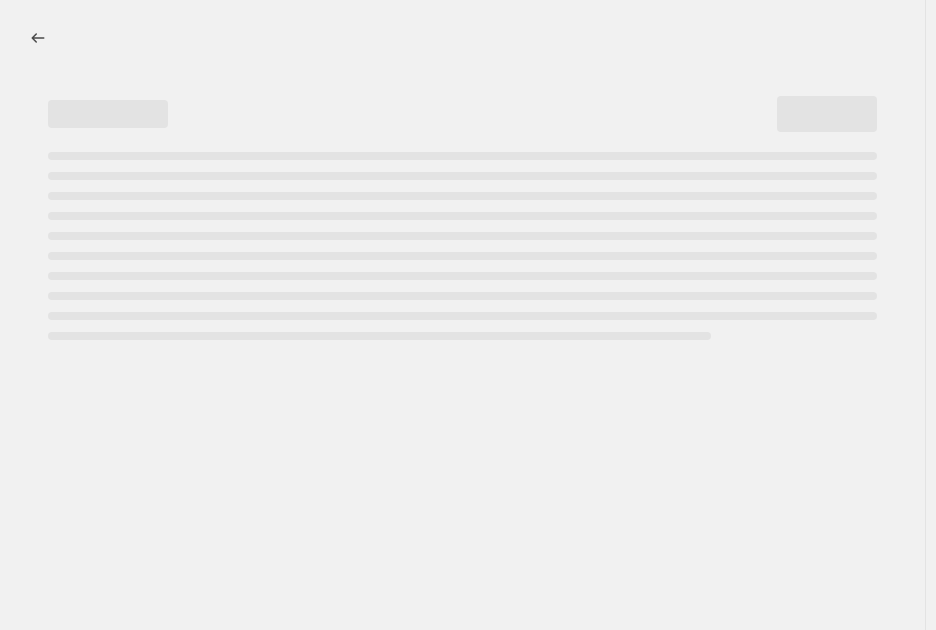 select on "percentage" 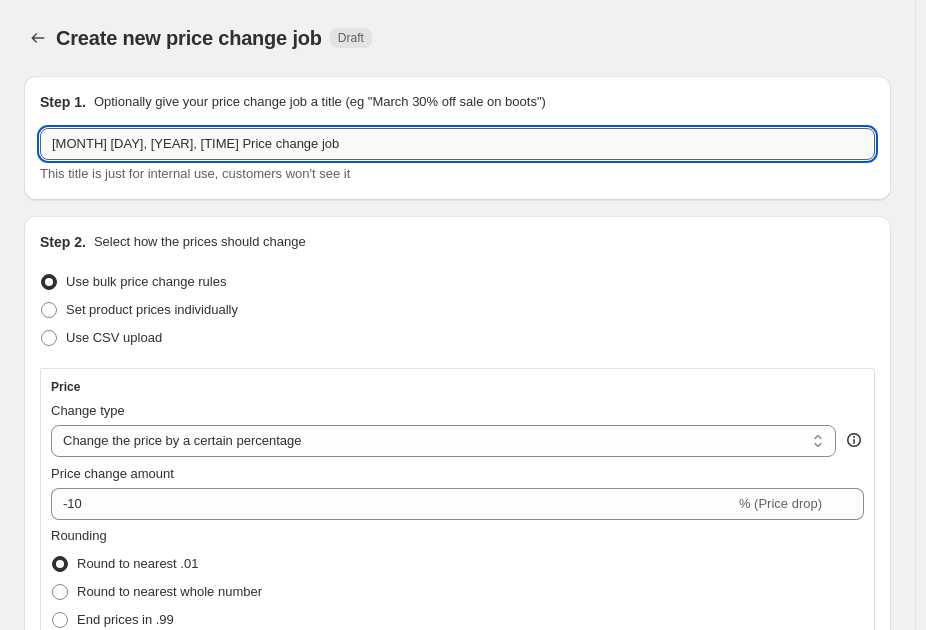 click on "Aug 8, 2025, 12:35:37 PM Price change job" at bounding box center (457, 144) 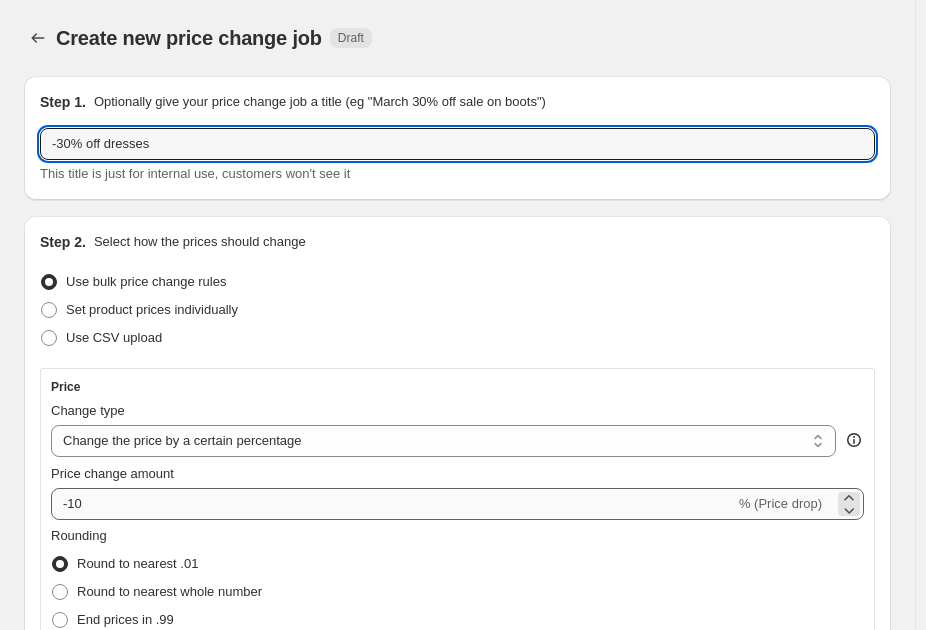 type on "-30% off dresses" 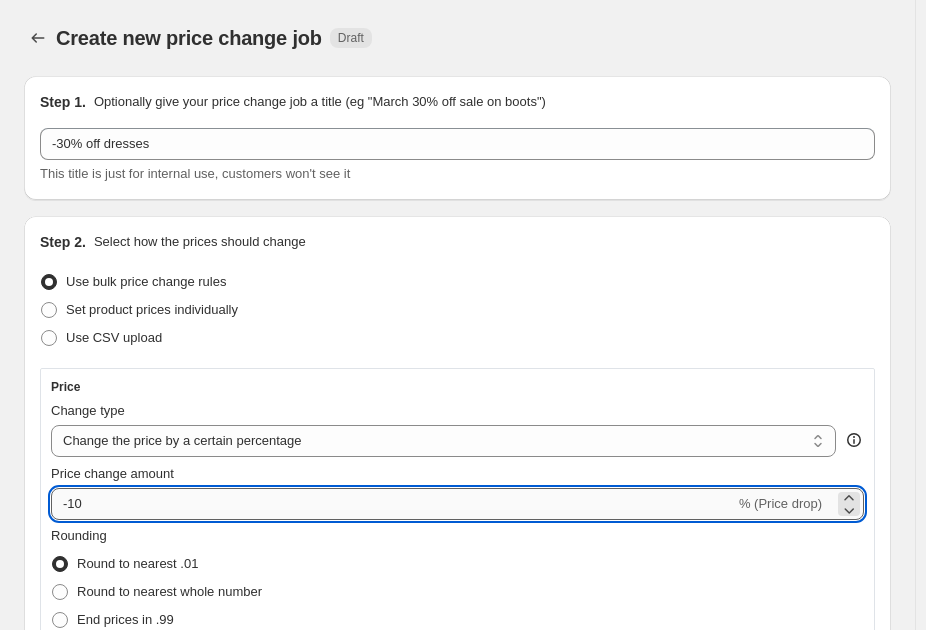 click on "-10" at bounding box center (393, 504) 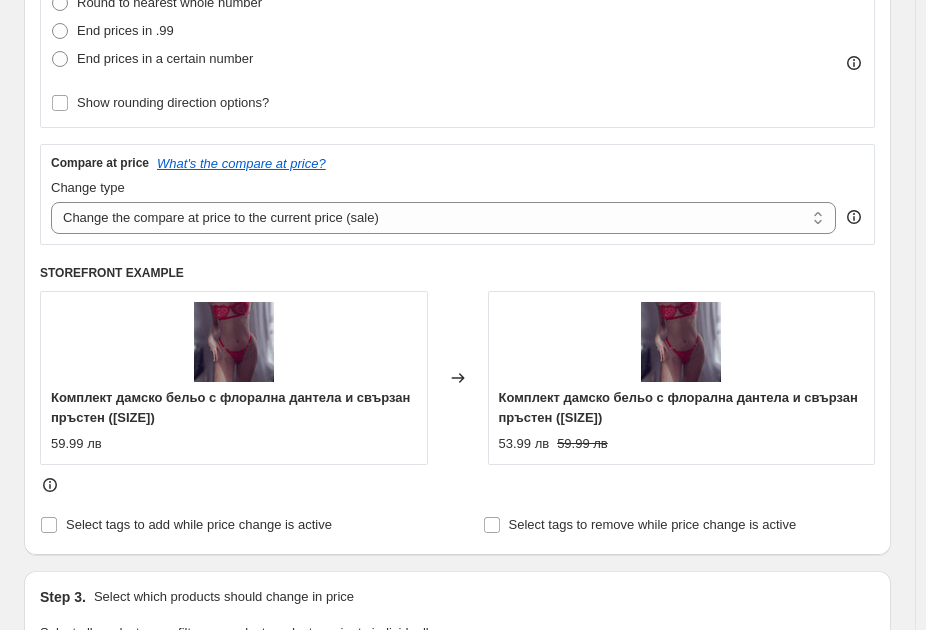 scroll, scrollTop: 600, scrollLeft: 0, axis: vertical 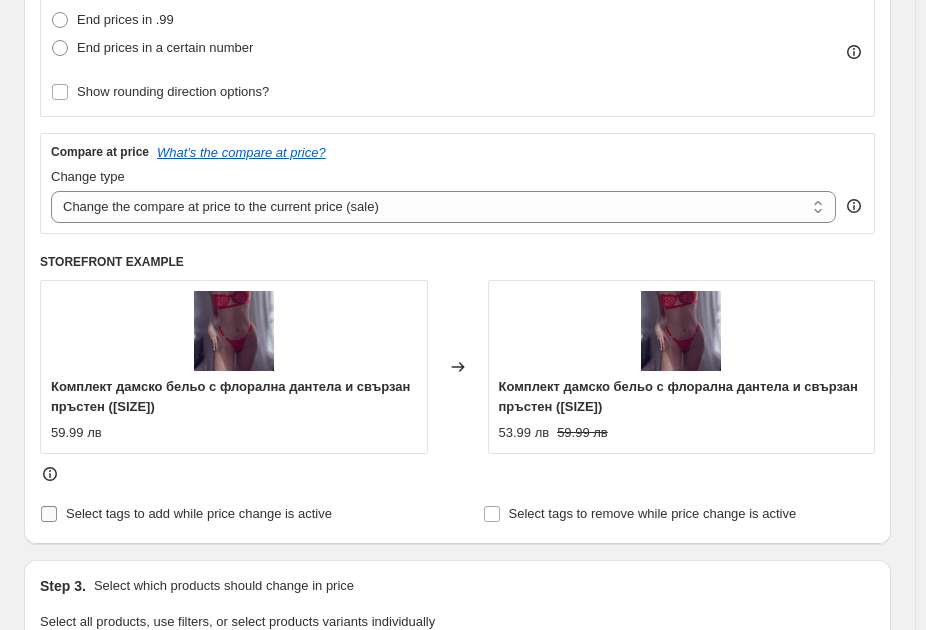 type on "-30" 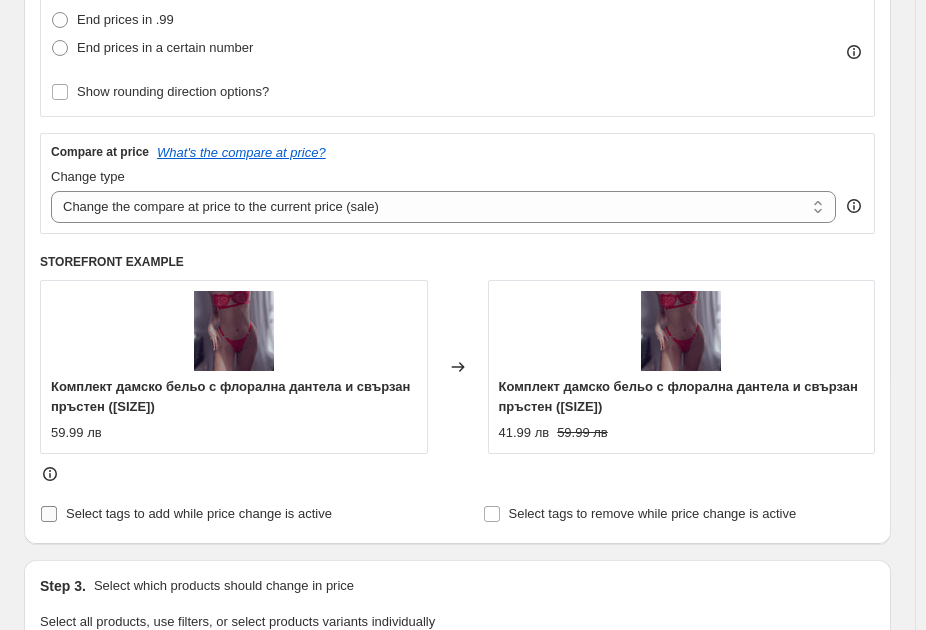 click on "Select tags to add while price change is active" at bounding box center [49, 514] 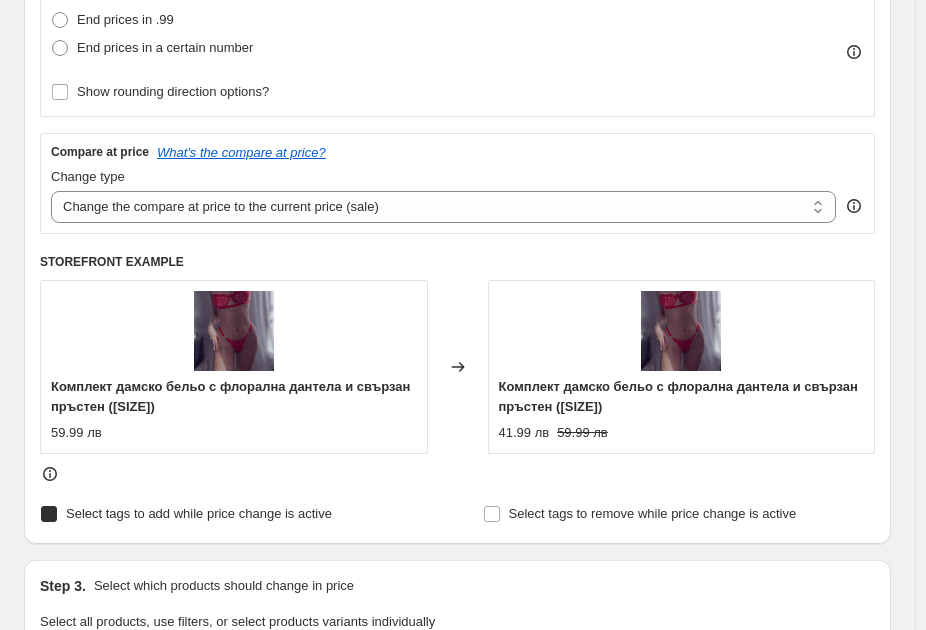 checkbox on "true" 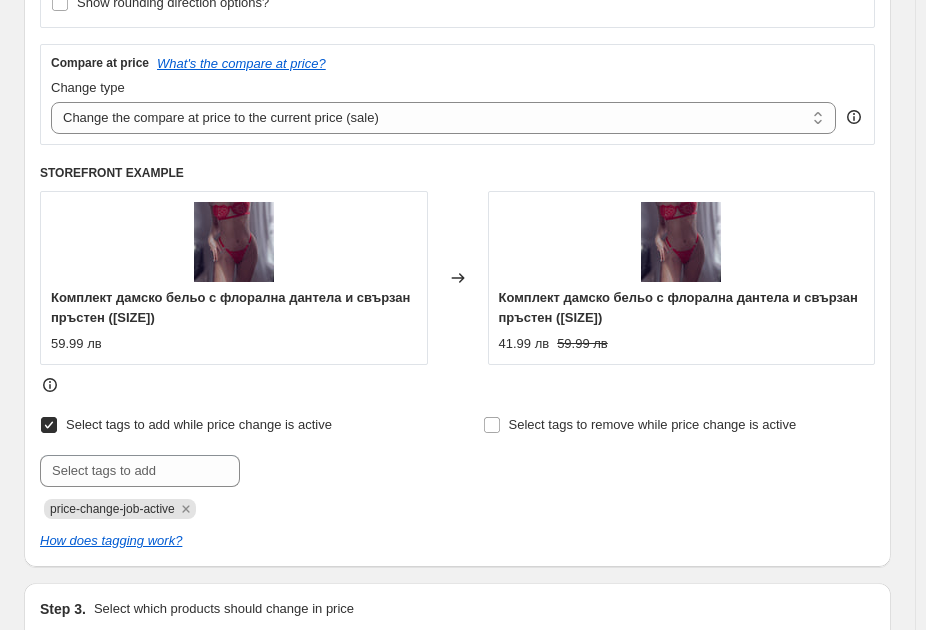 scroll, scrollTop: 700, scrollLeft: 0, axis: vertical 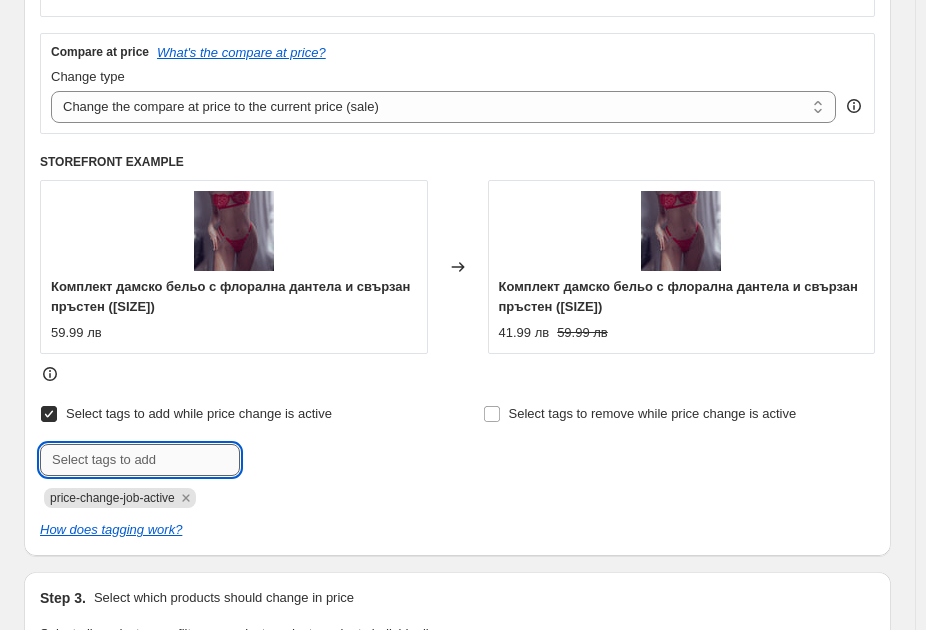 click at bounding box center (140, 460) 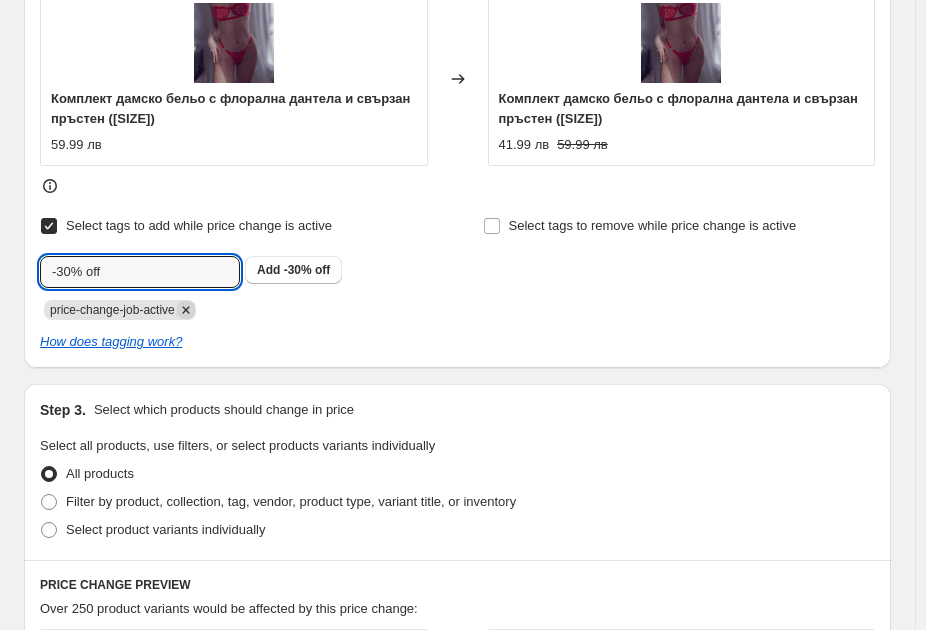 scroll, scrollTop: 900, scrollLeft: 0, axis: vertical 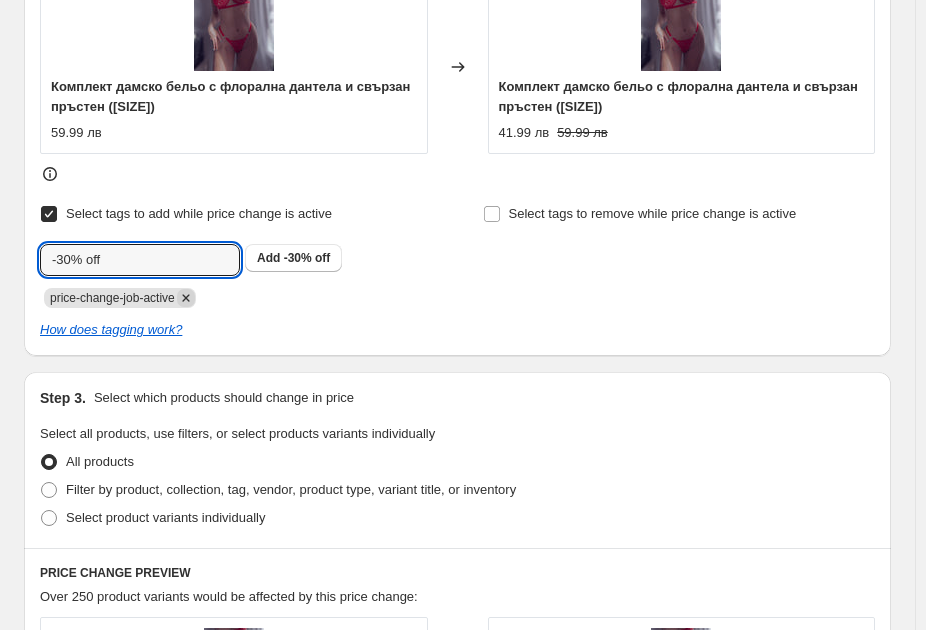 type on "-30% off" 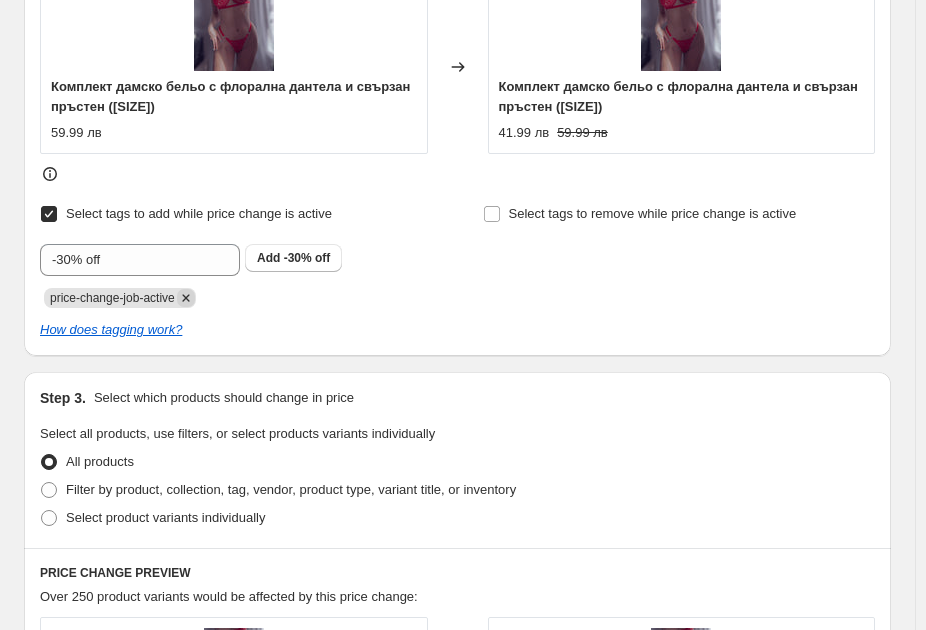 click on "Filter by product, collection, tag, vendor, product type, variant title, or inventory" at bounding box center (291, 489) 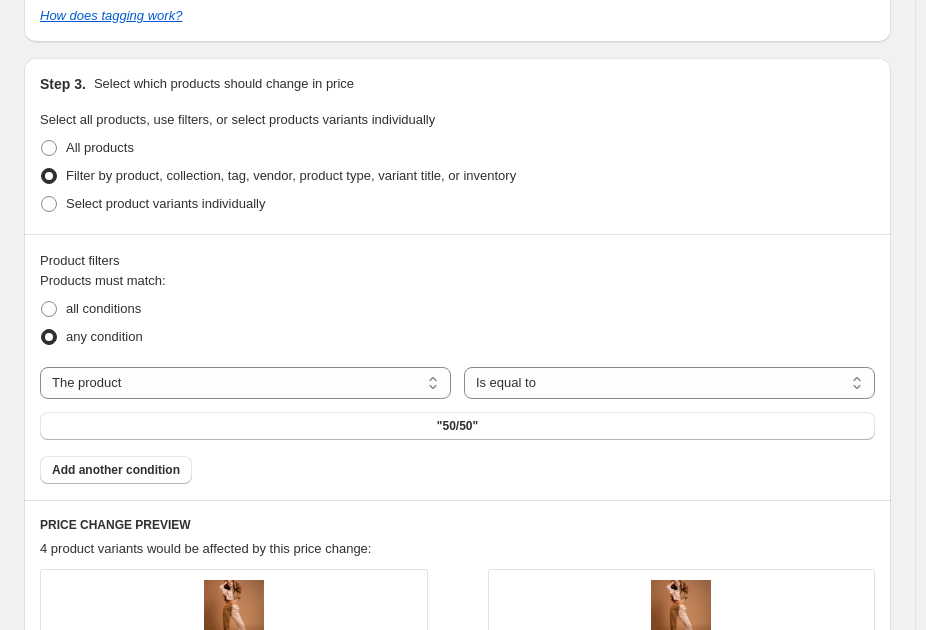 scroll, scrollTop: 1200, scrollLeft: 0, axis: vertical 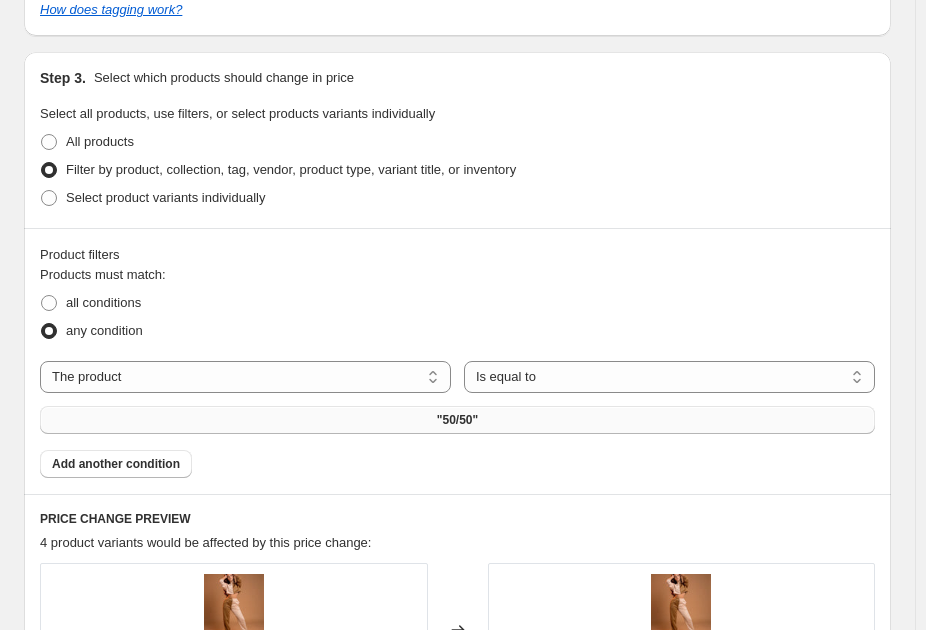 click on ""50/50"" at bounding box center [457, 420] 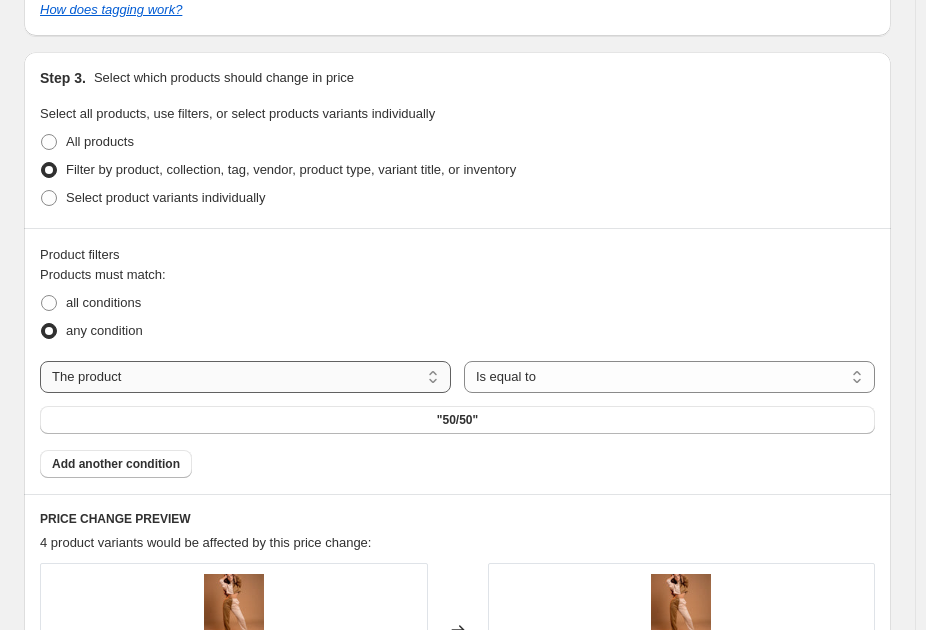 click on "The product The product's collection The product's tag The product's vendor The product's type The product's status The variant's title Inventory quantity" at bounding box center [245, 377] 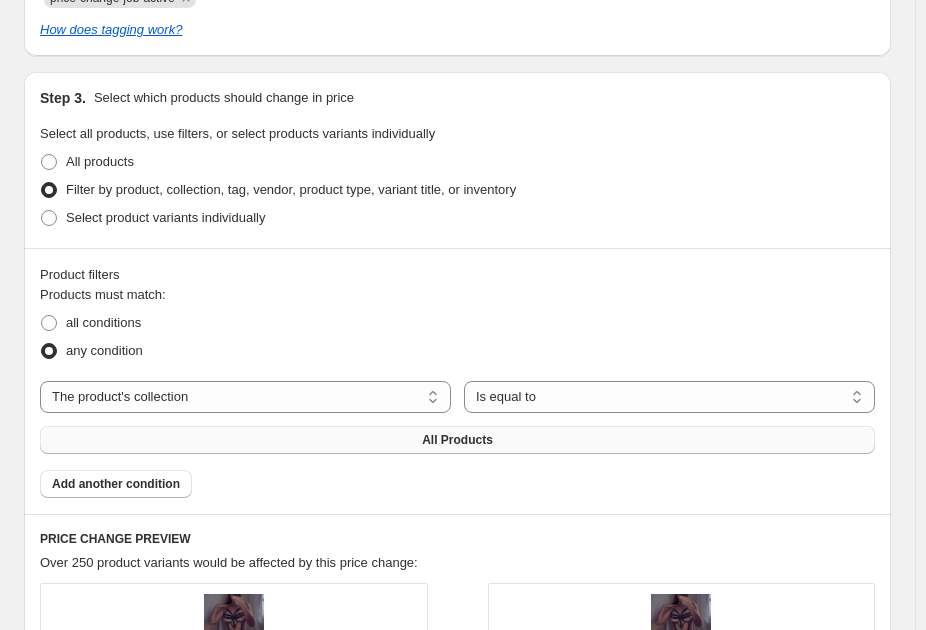 click on "All Products" at bounding box center [457, 440] 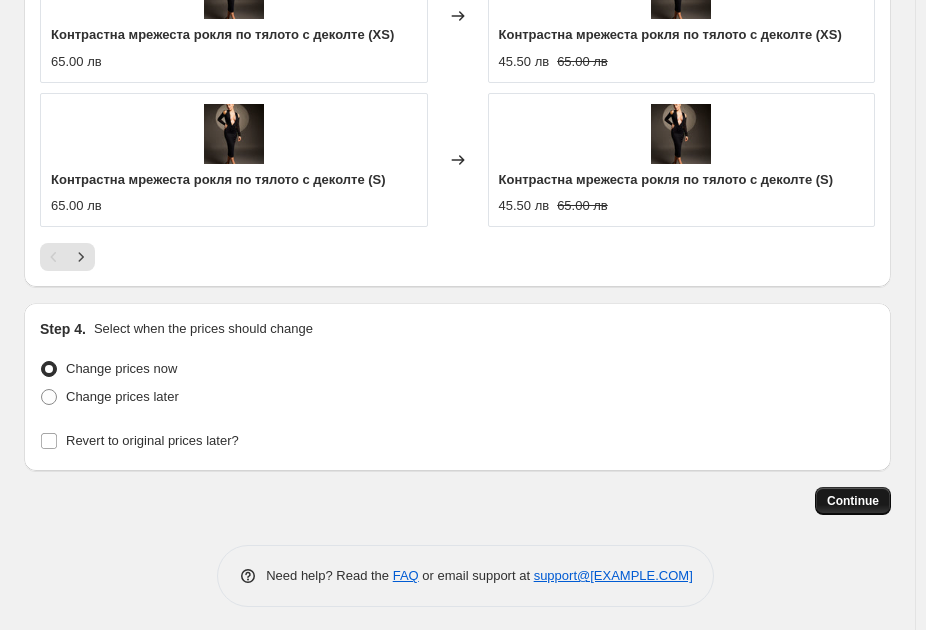 scroll, scrollTop: 2252, scrollLeft: 0, axis: vertical 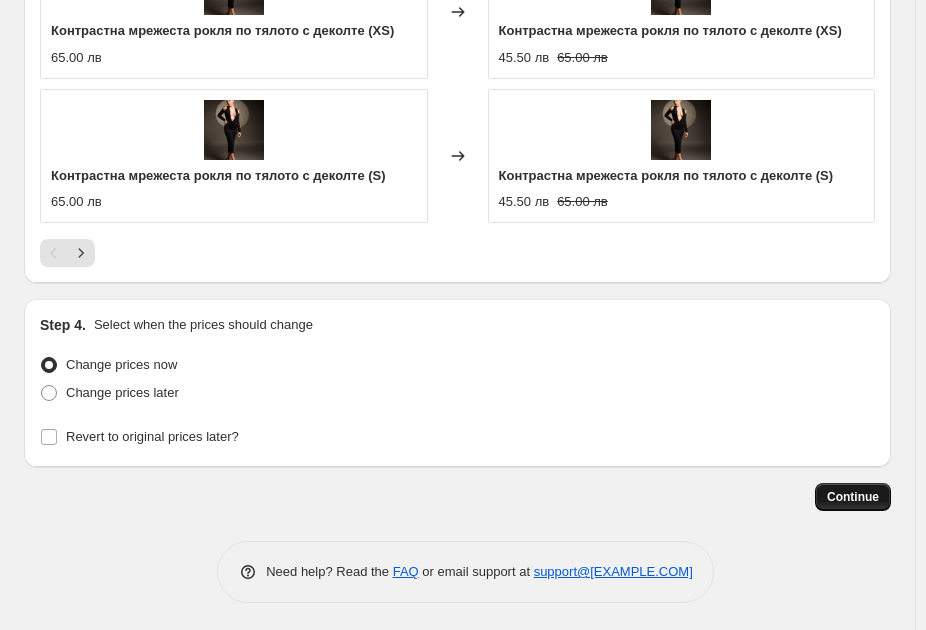 click on "Continue" at bounding box center (853, 497) 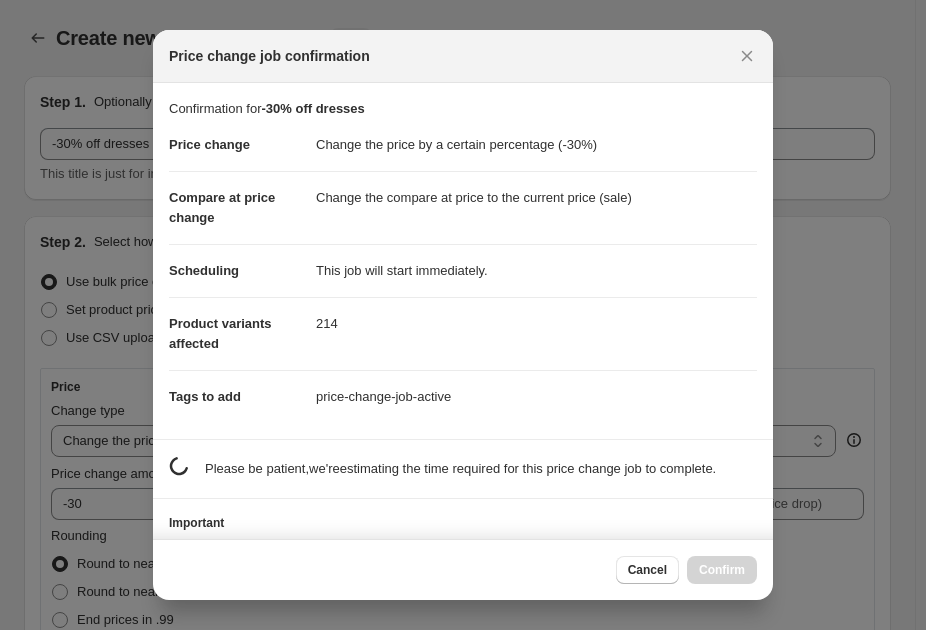 scroll, scrollTop: 2252, scrollLeft: 0, axis: vertical 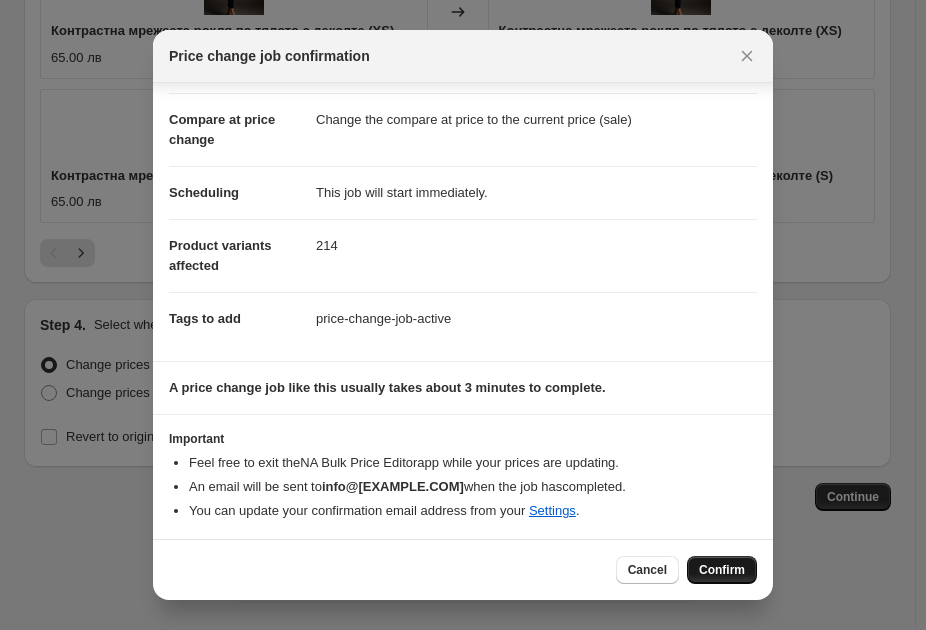 click on "Confirm" at bounding box center (722, 570) 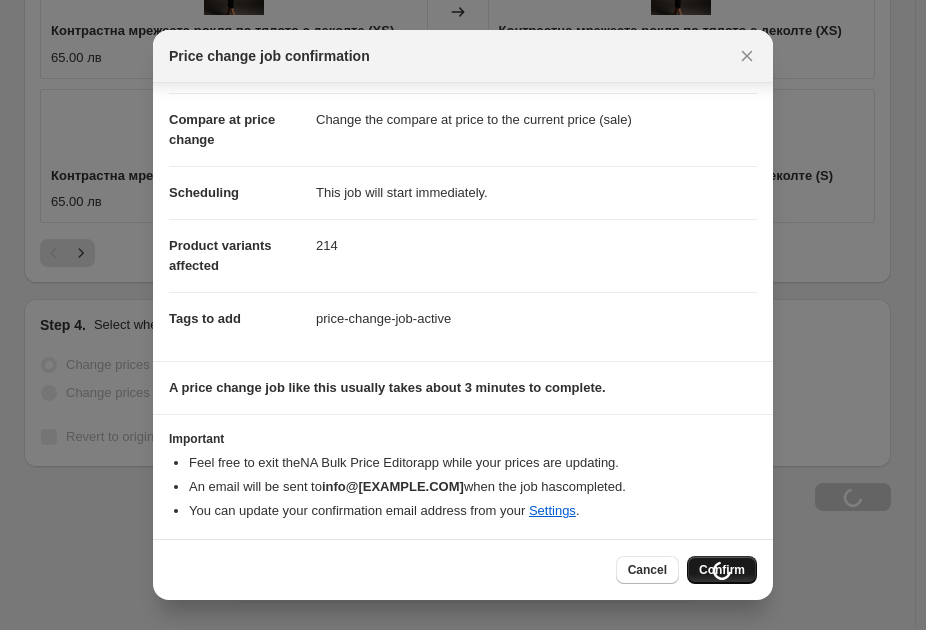 scroll, scrollTop: 2320, scrollLeft: 0, axis: vertical 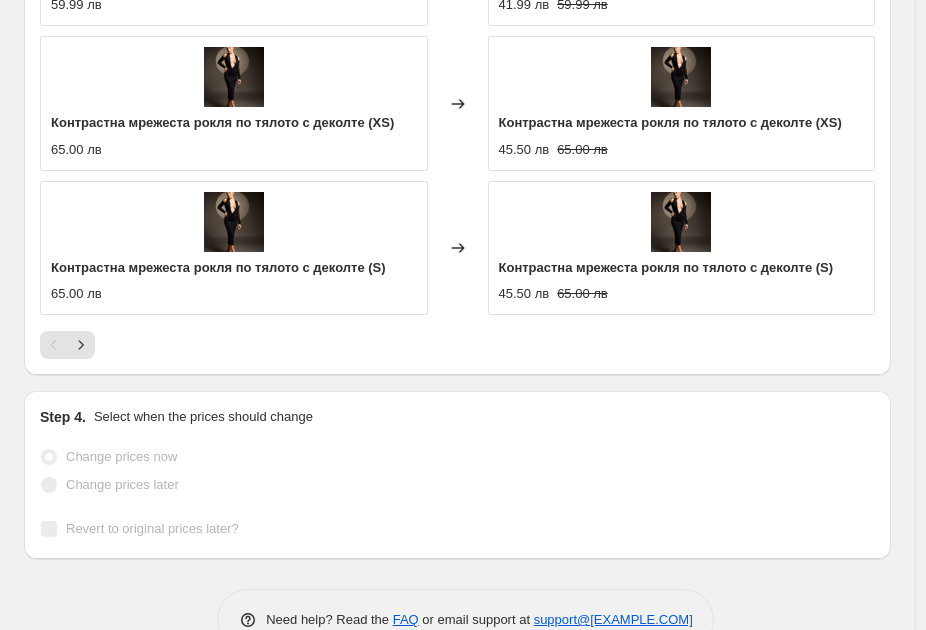 select on "percentage" 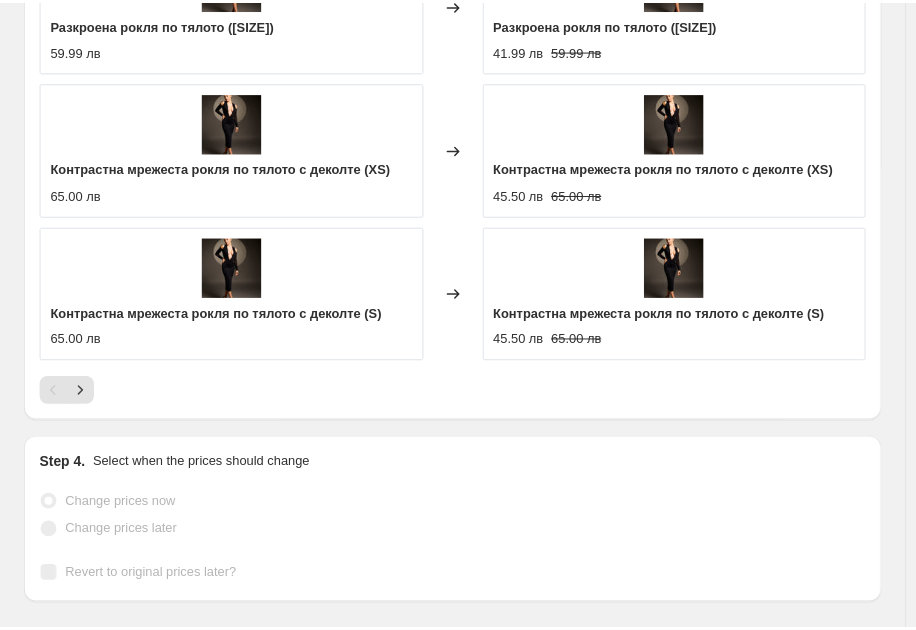 scroll, scrollTop: 0, scrollLeft: 0, axis: both 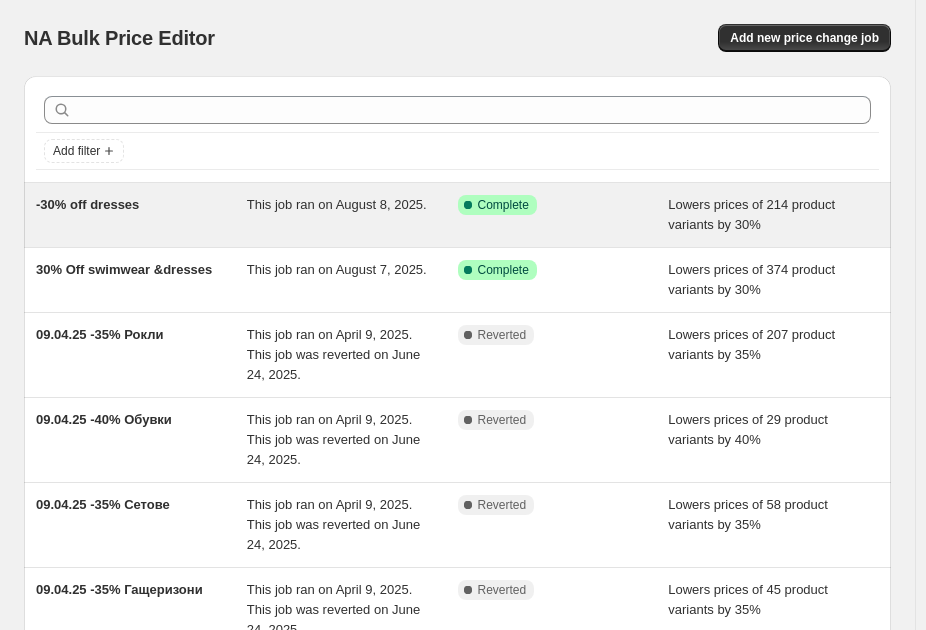 click on "This job ran on August 8, 2025." at bounding box center (337, 204) 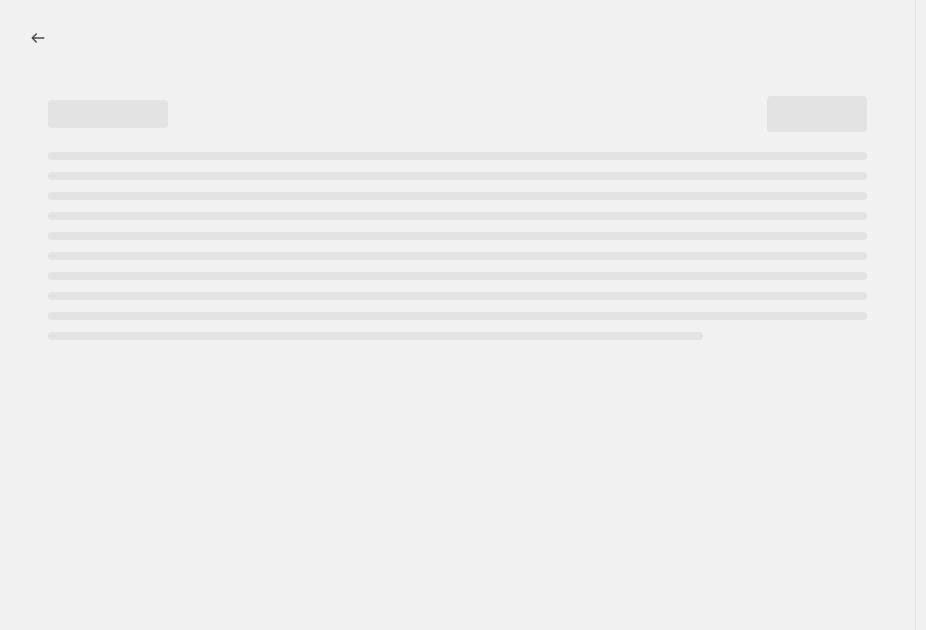 select on "percentage" 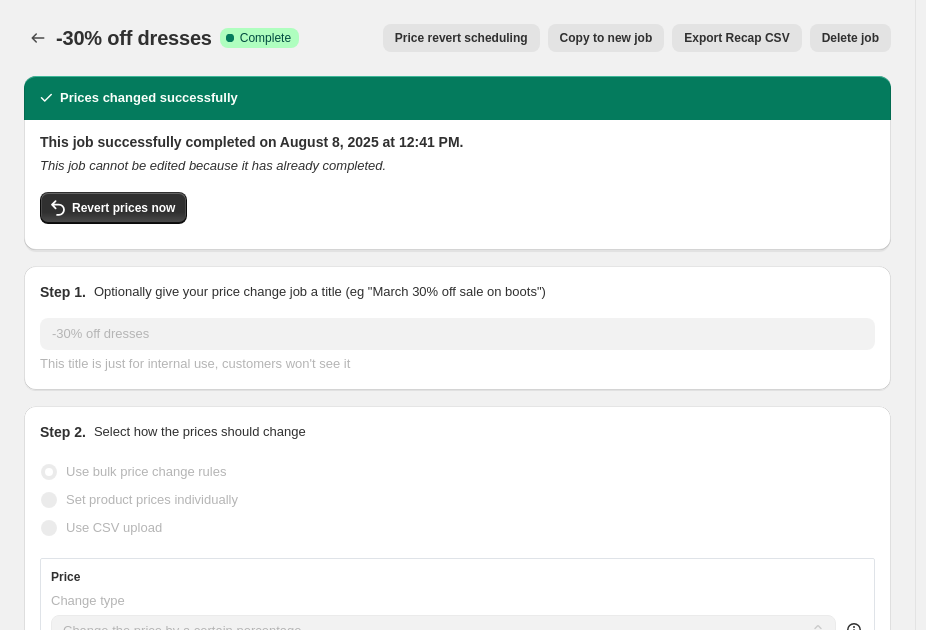select on "collection" 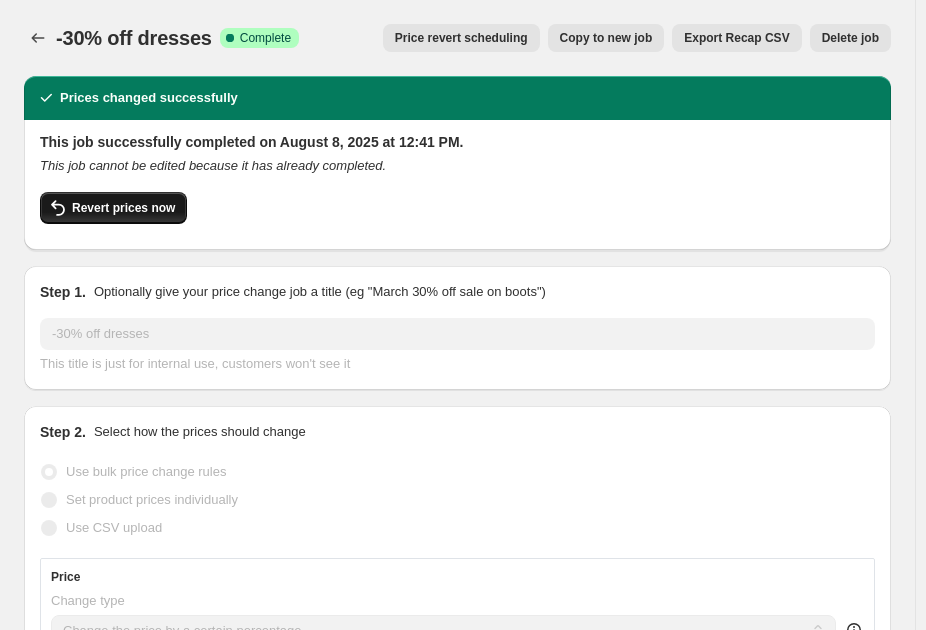 click on "Revert prices now" at bounding box center [123, 208] 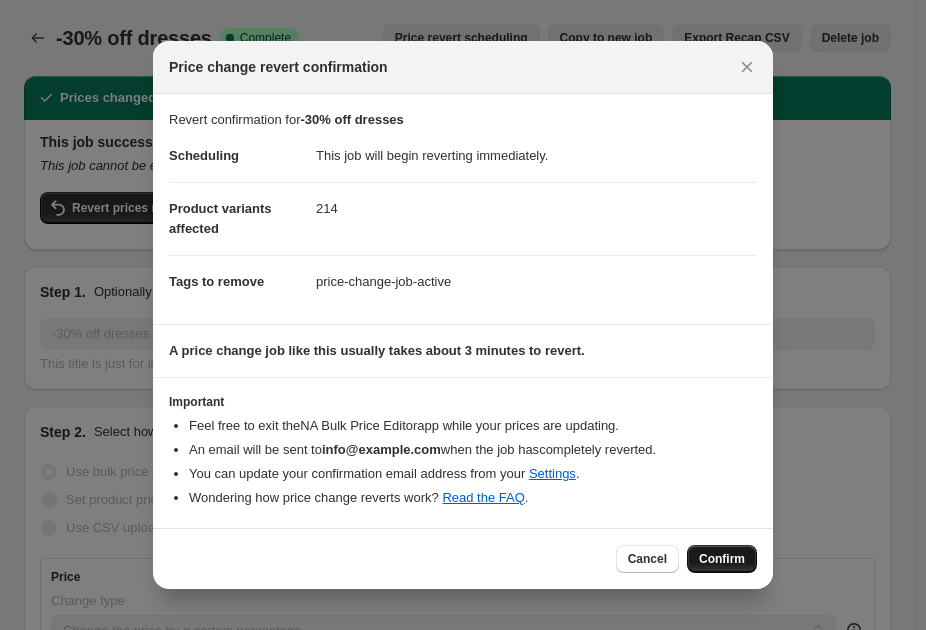 click on "Confirm" at bounding box center (722, 559) 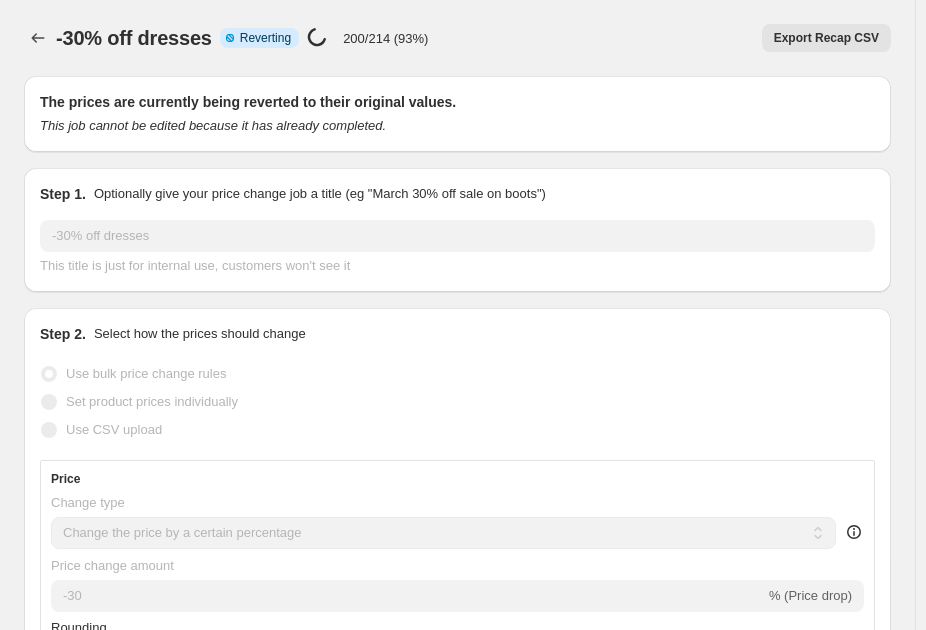 select on "percentage" 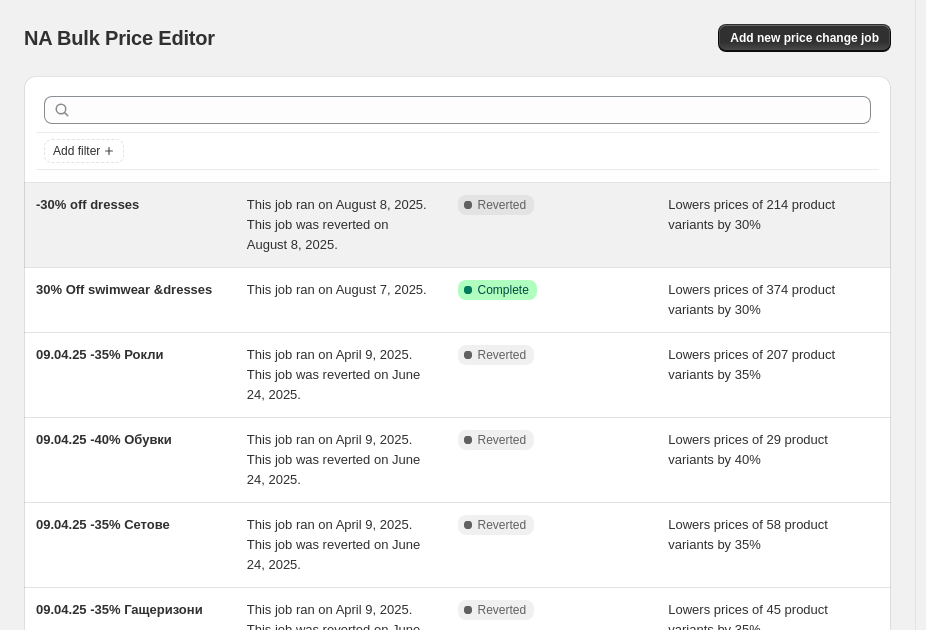 click on "-30% off dresses" at bounding box center [87, 204] 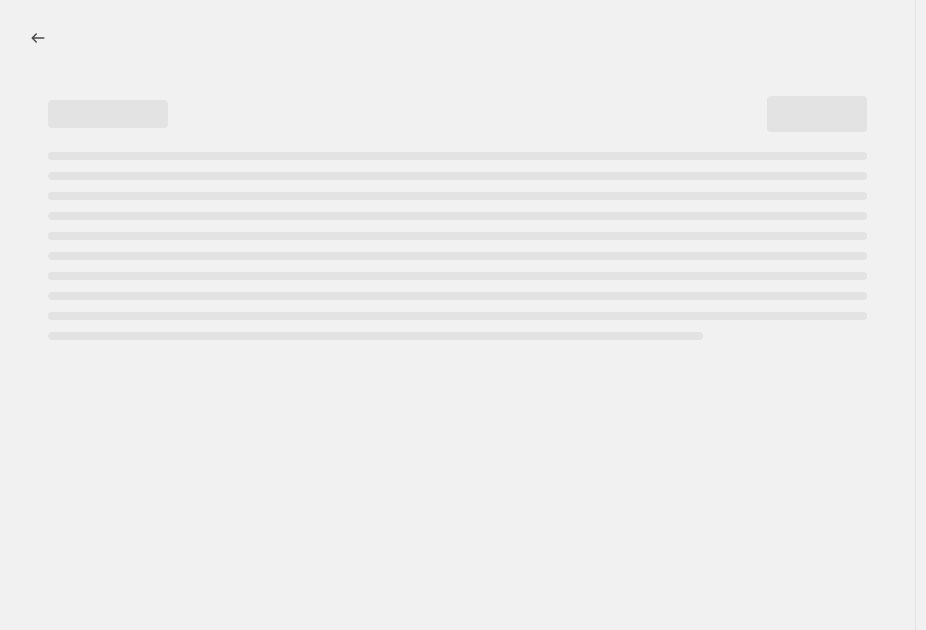 select on "percentage" 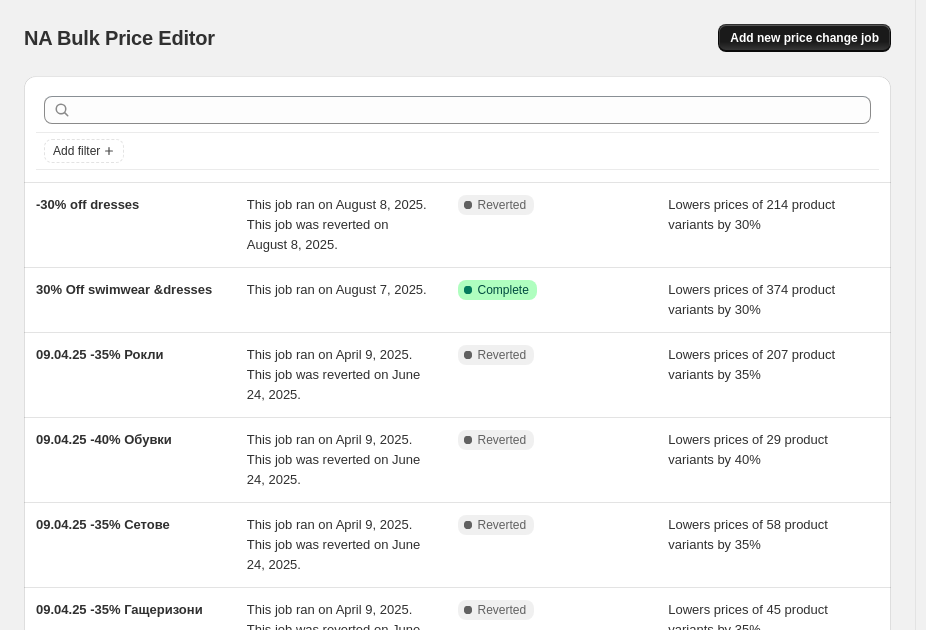 click on "Add new price change job" at bounding box center (804, 38) 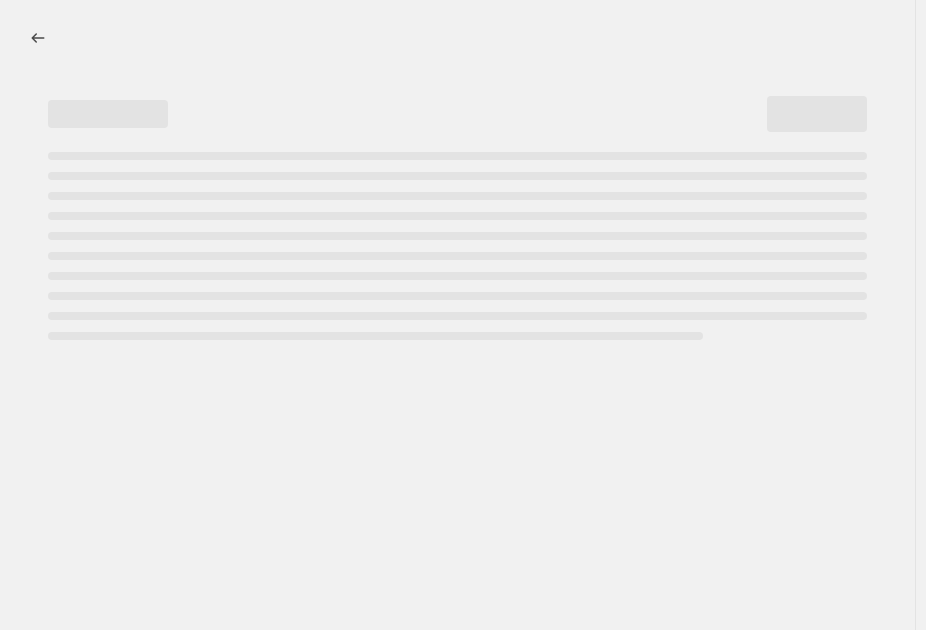 select on "percentage" 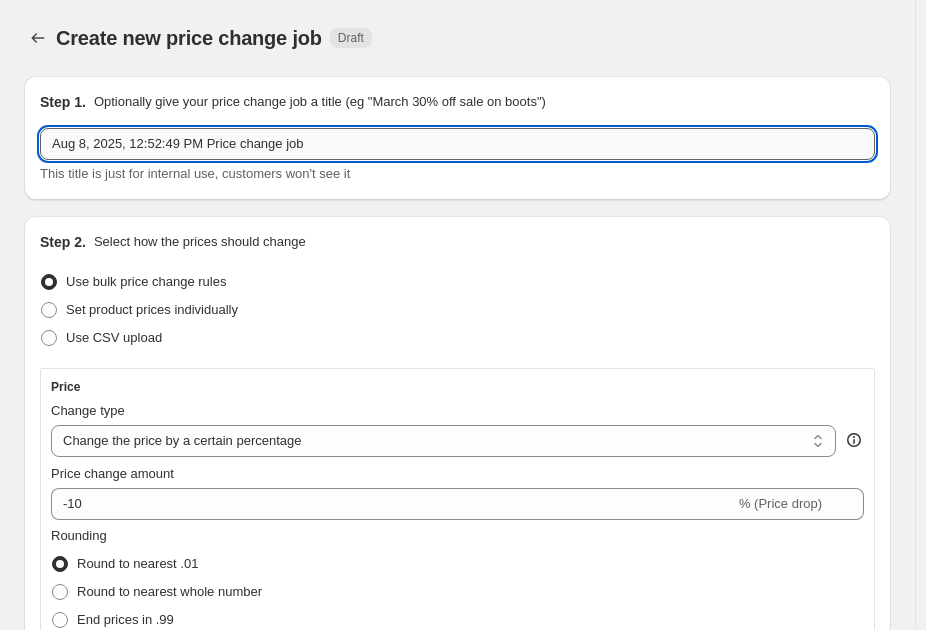 click on "Aug 8, 2025, 12:52:49 PM Price change job" at bounding box center (457, 144) 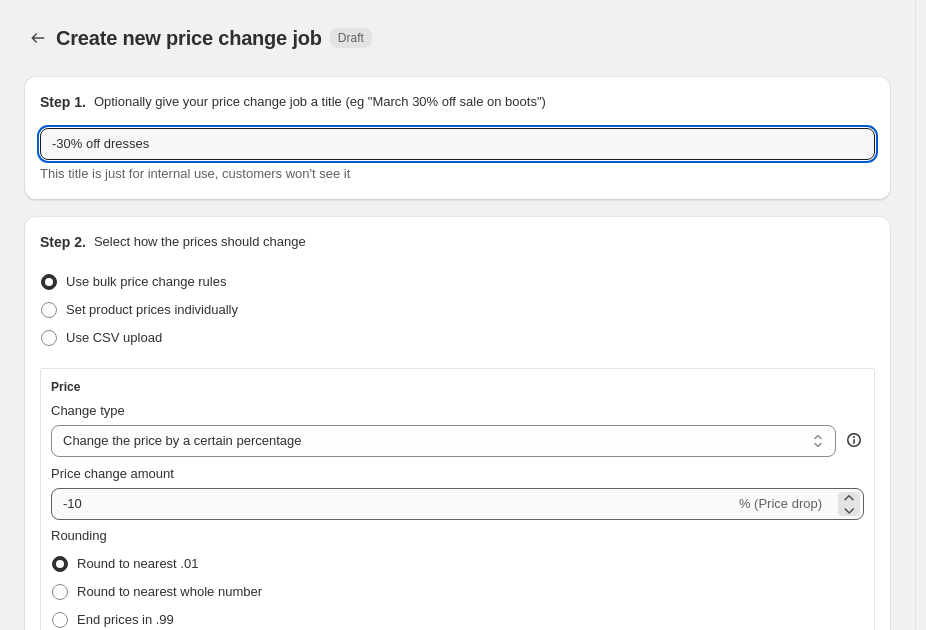 type on "-30% off dresses" 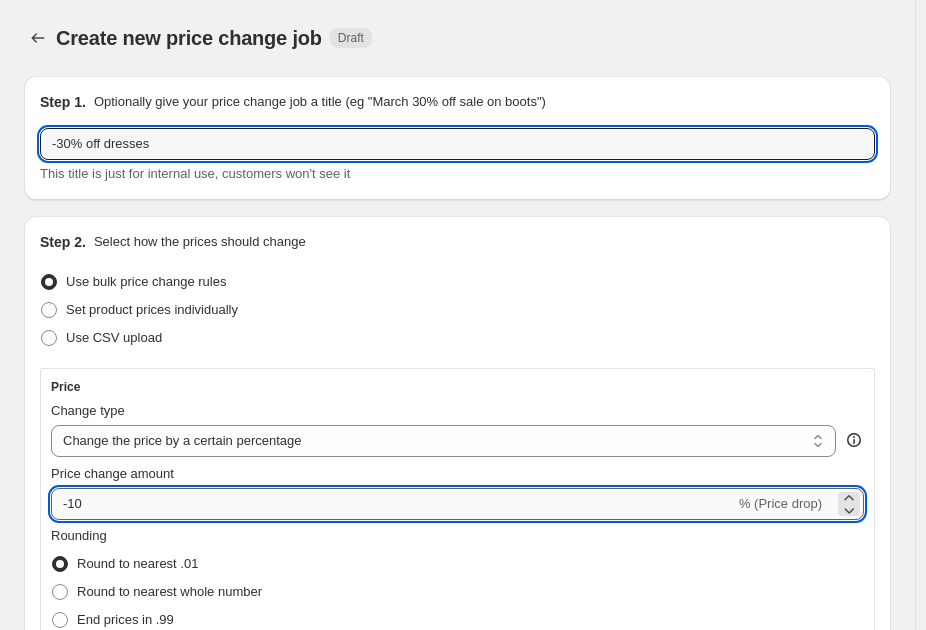 click on "-10" at bounding box center (393, 504) 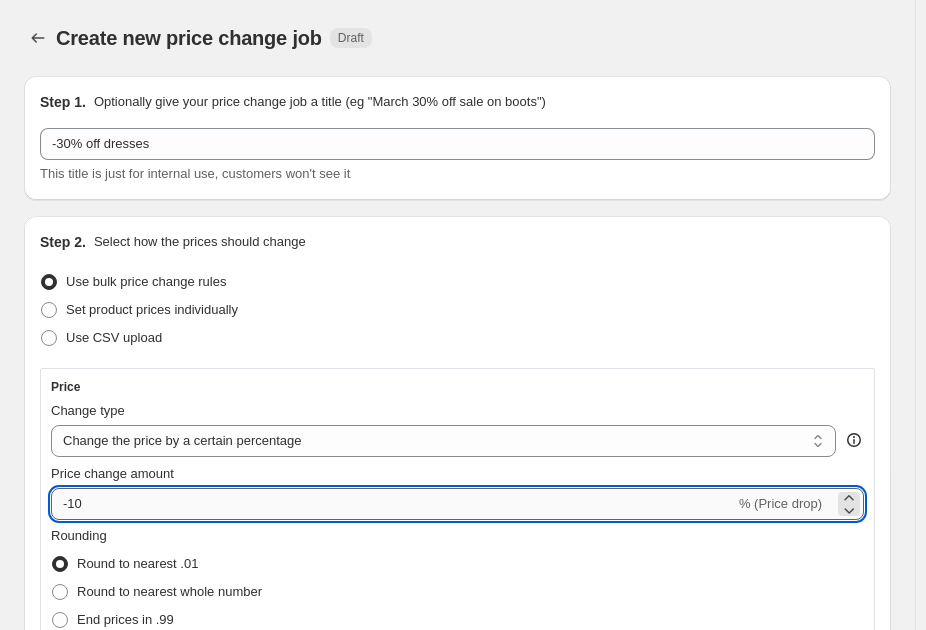 type on "-1" 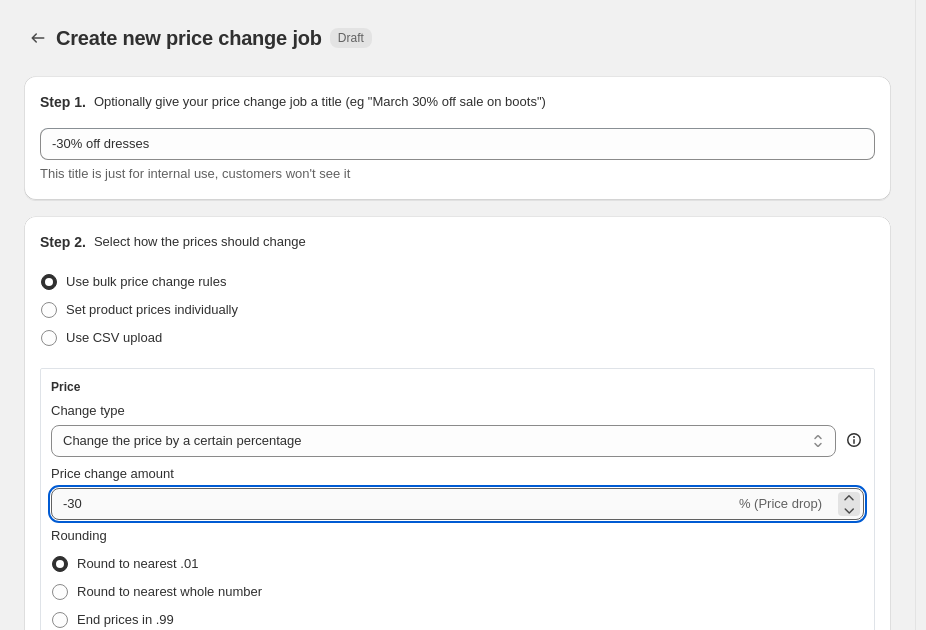 type on "-30" 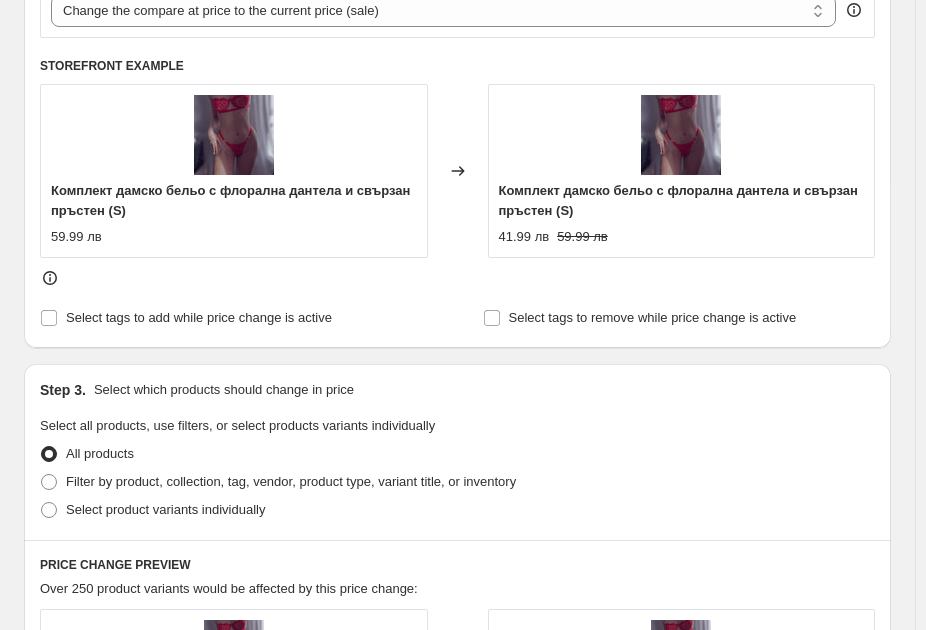 scroll, scrollTop: 800, scrollLeft: 0, axis: vertical 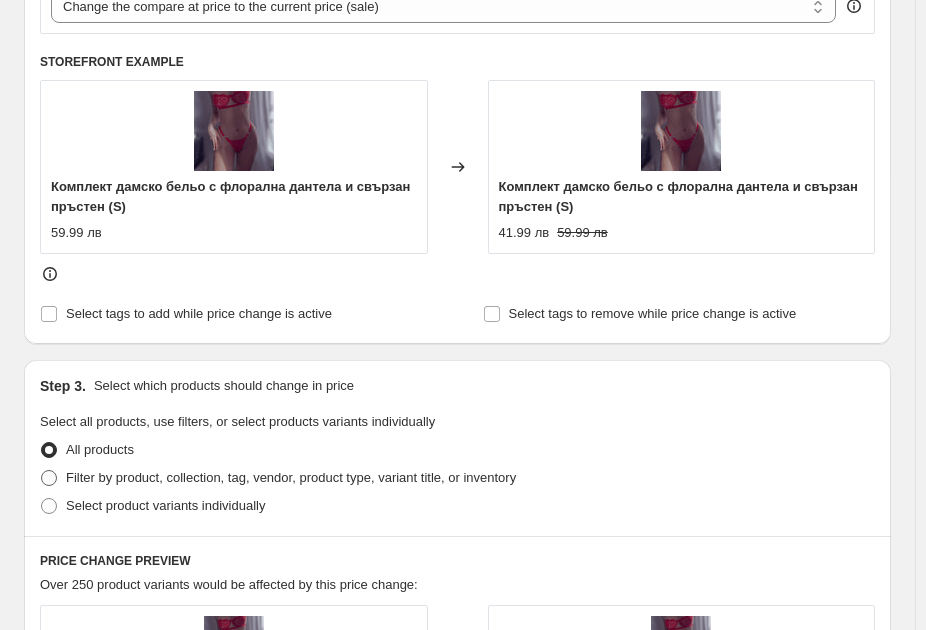 click on "Filter by product, collection, tag, vendor, product type, variant title, or inventory" at bounding box center [291, 477] 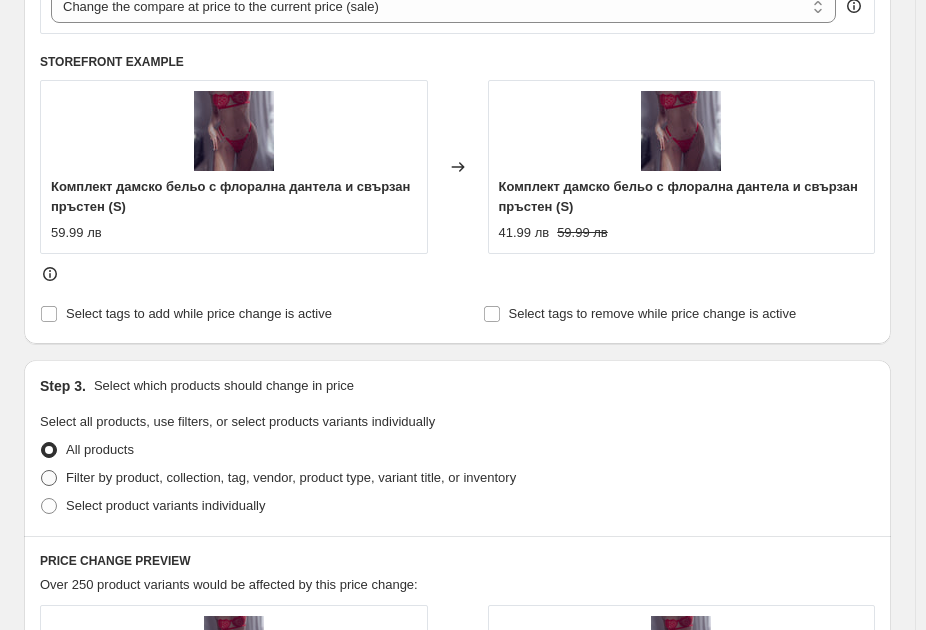 radio on "true" 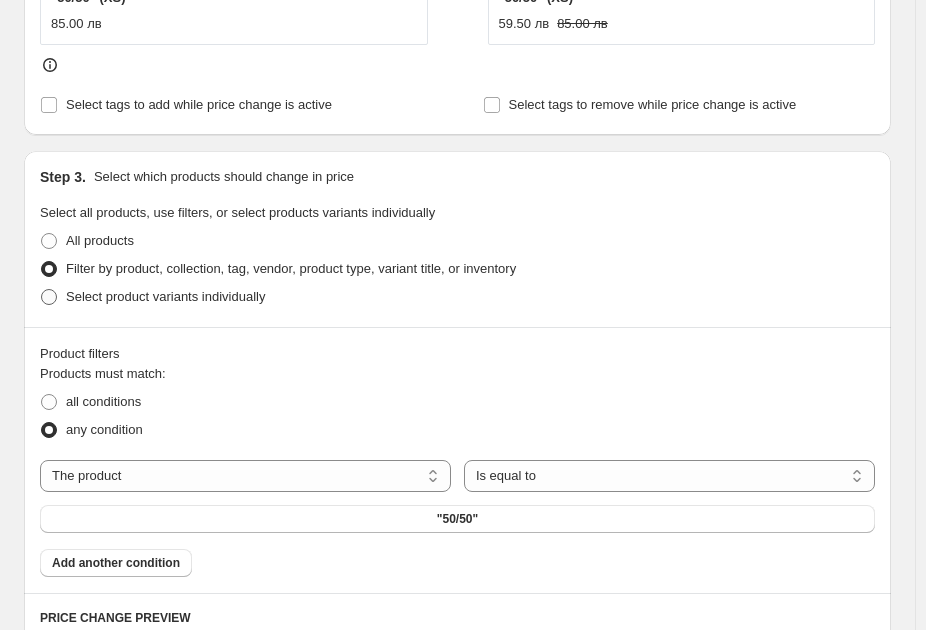 scroll, scrollTop: 1000, scrollLeft: 0, axis: vertical 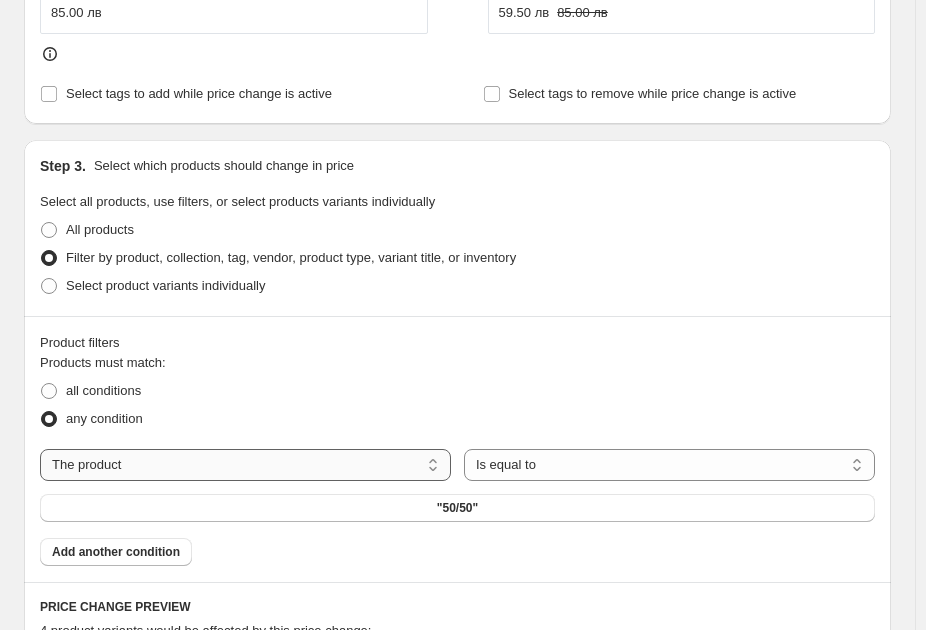 click on "The product The product's collection The product's tag The product's vendor The product's type The product's status The variant's title Inventory quantity" at bounding box center [245, 465] 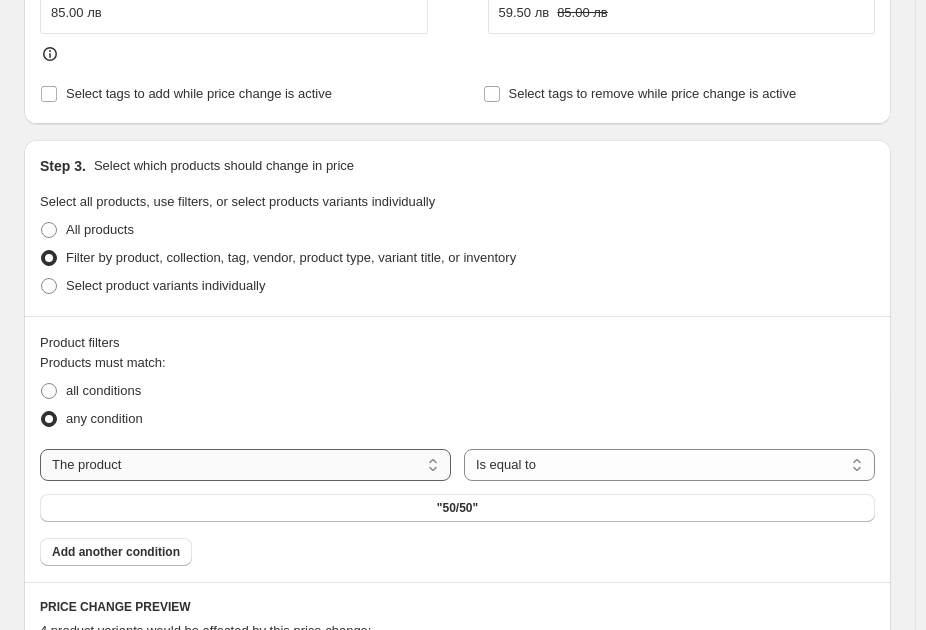 select on "collection" 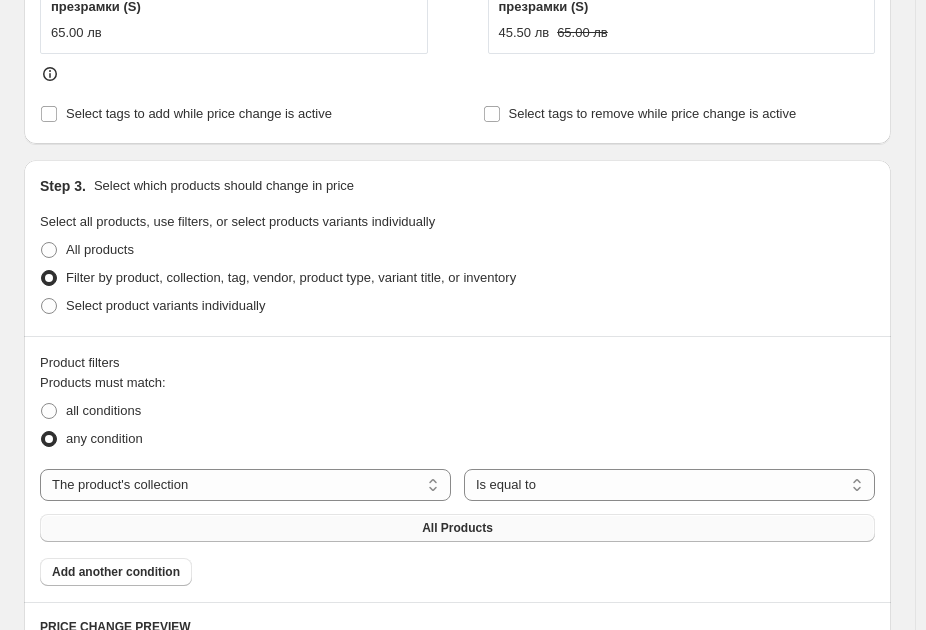 click on "All Products" at bounding box center [457, 528] 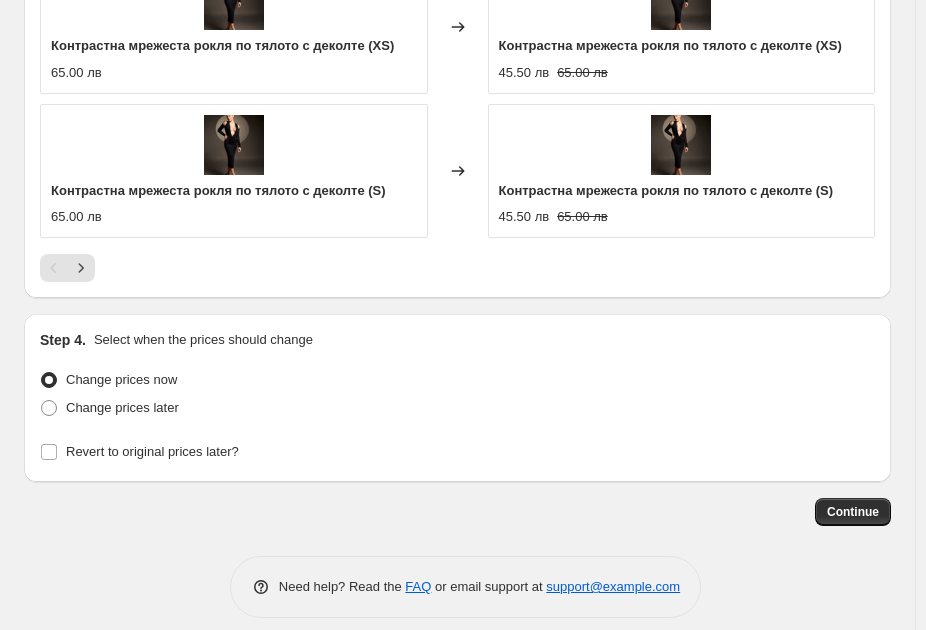 scroll, scrollTop: 2140, scrollLeft: 0, axis: vertical 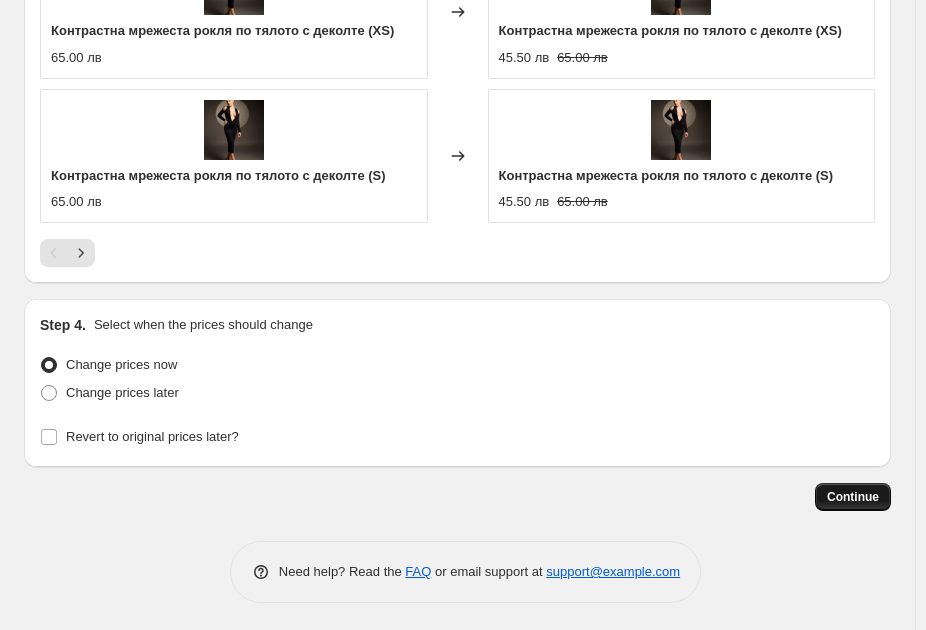 click on "Continue" at bounding box center [853, 497] 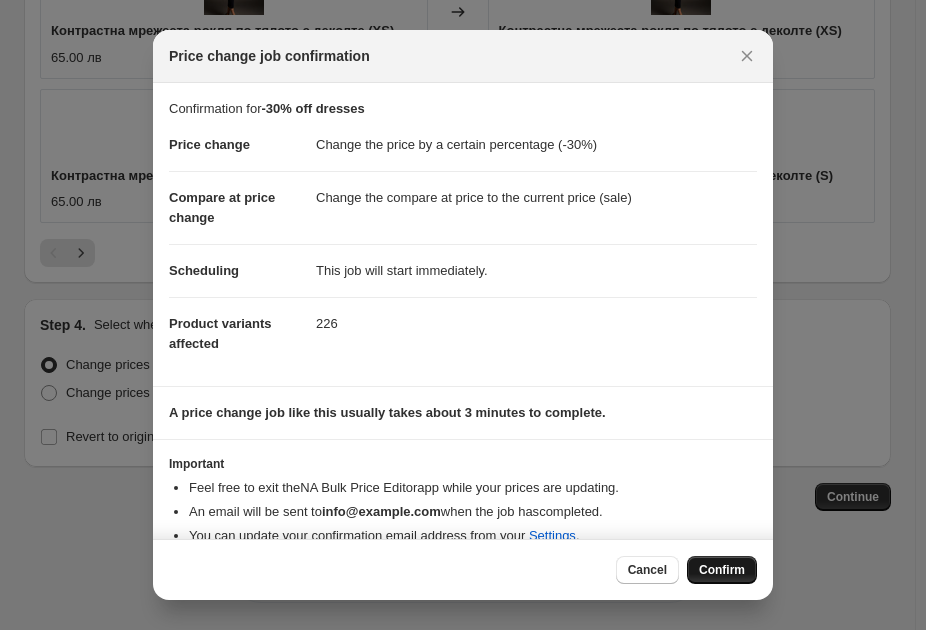 click on "Confirm" at bounding box center (722, 570) 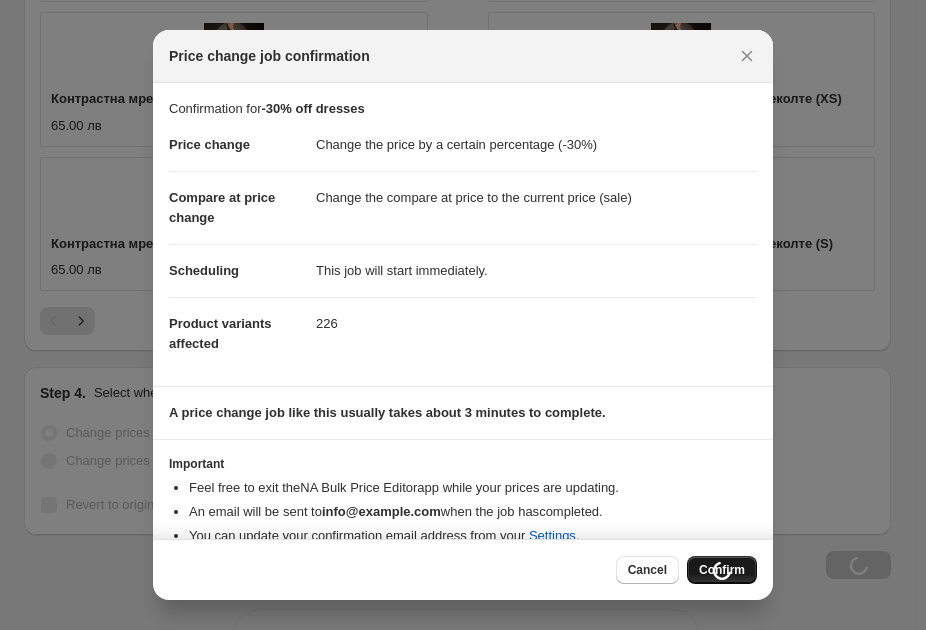 scroll, scrollTop: 2208, scrollLeft: 0, axis: vertical 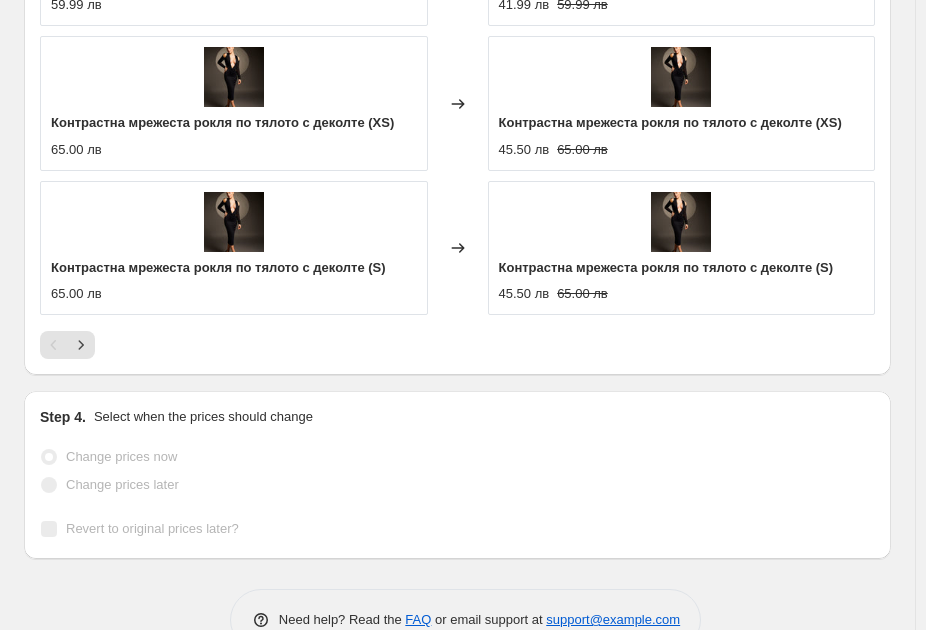 select on "percentage" 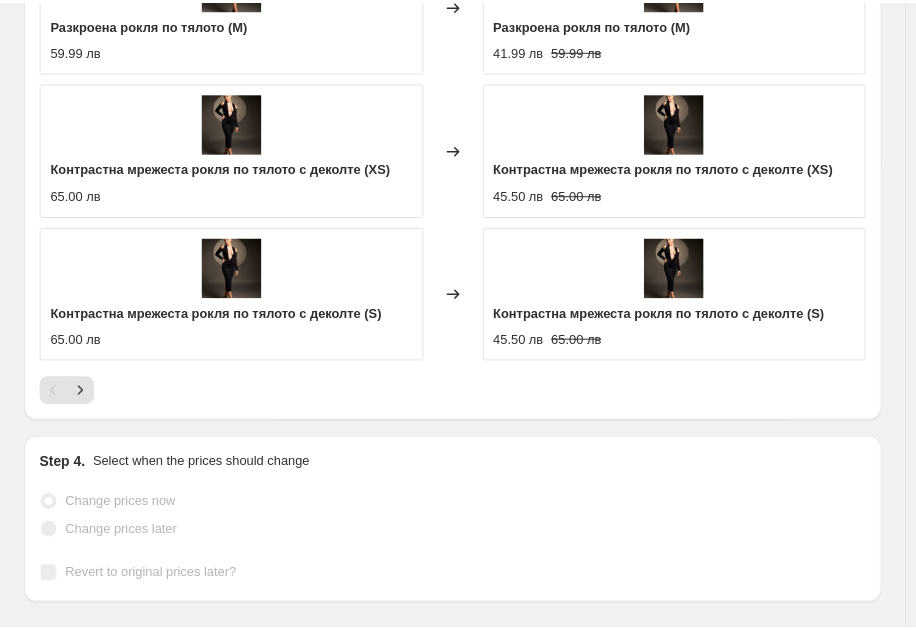 scroll, scrollTop: 0, scrollLeft: 0, axis: both 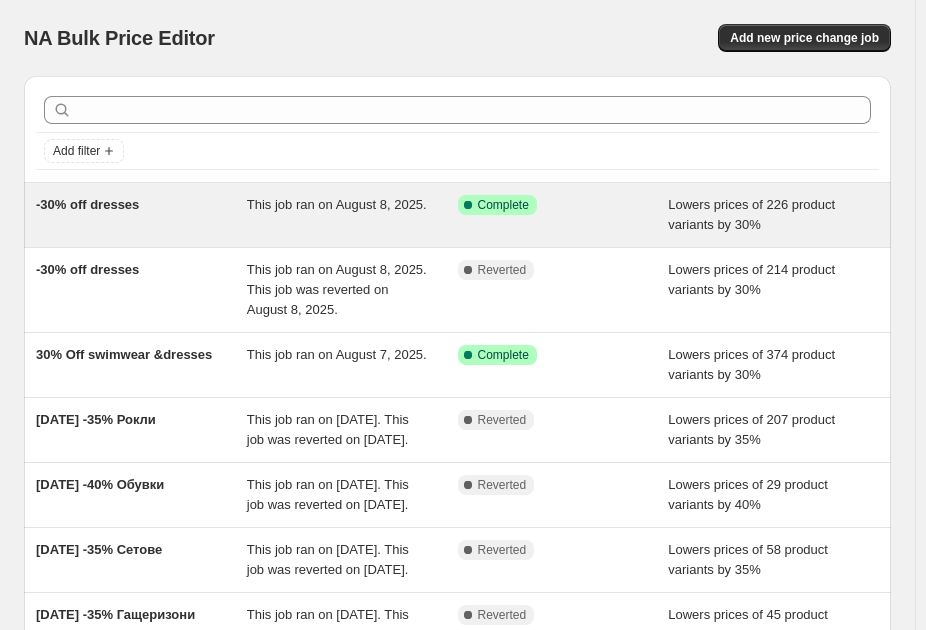 click on "-30% off dresses" at bounding box center (87, 204) 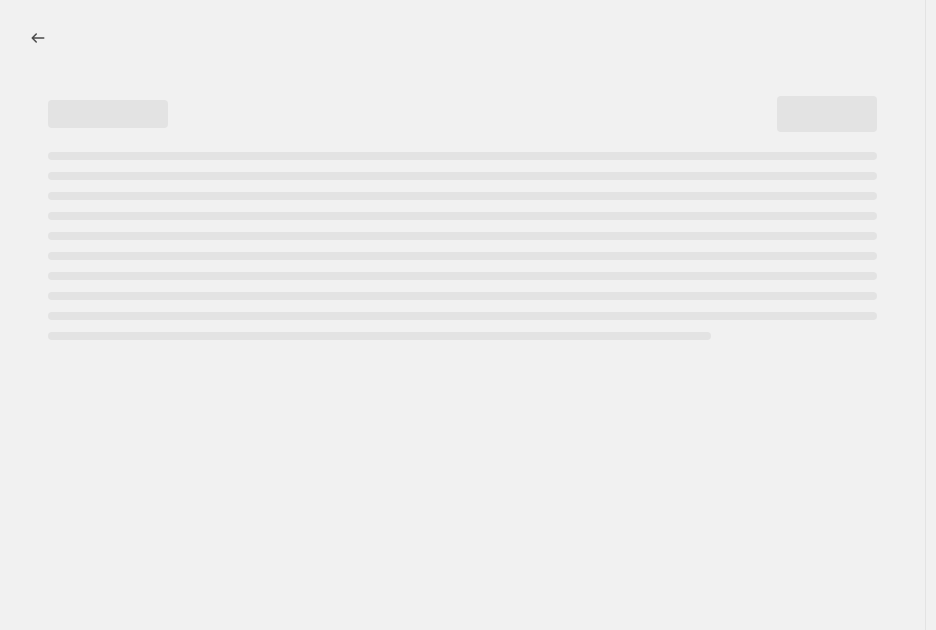 select on "percentage" 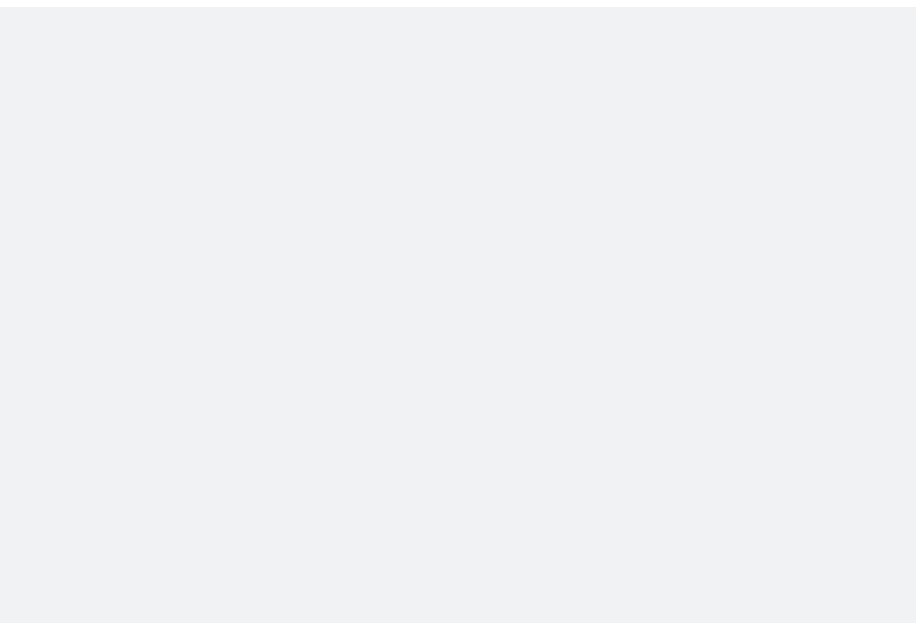 scroll, scrollTop: 0, scrollLeft: 0, axis: both 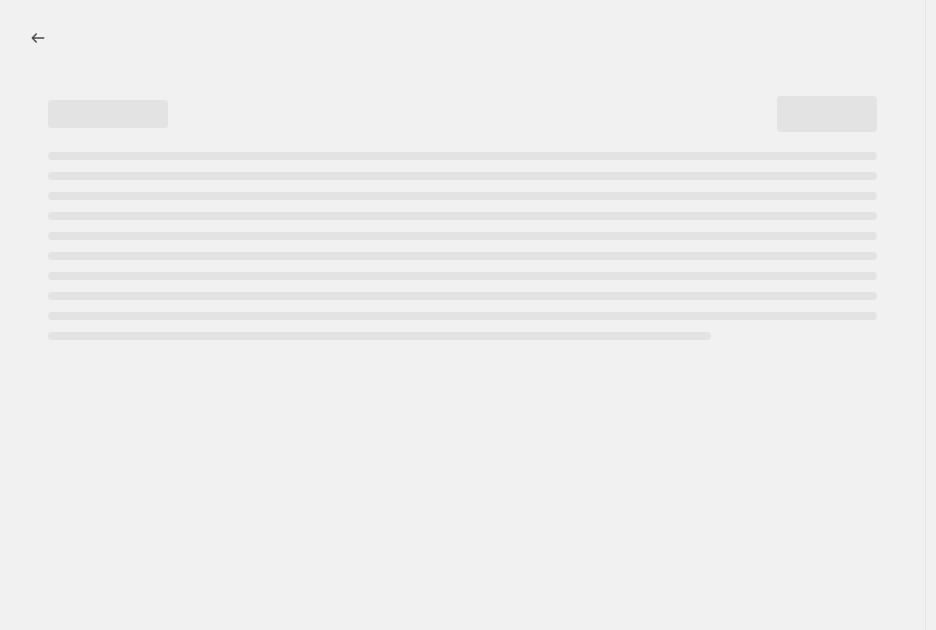 select on "percentage" 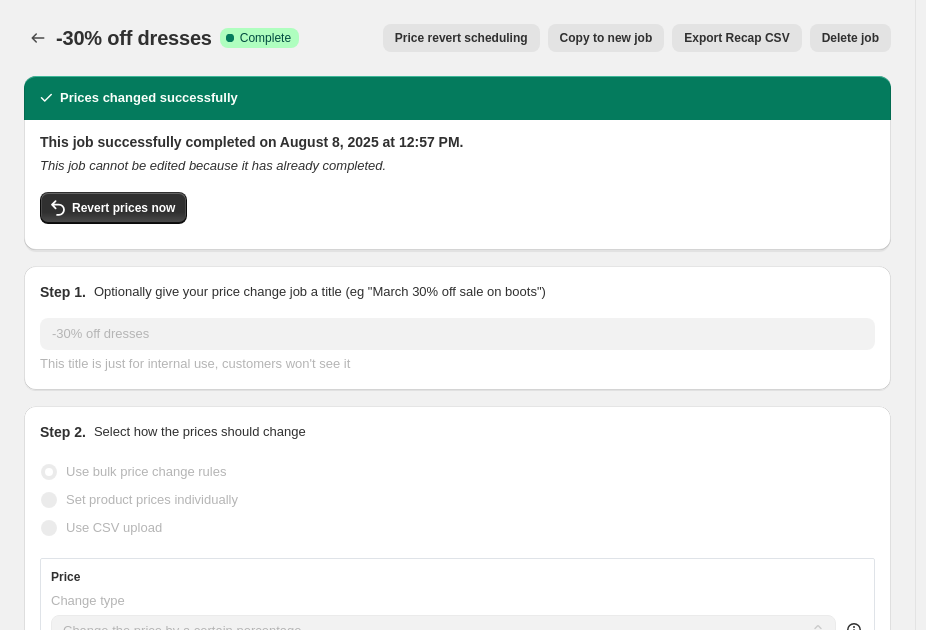 select on "collection" 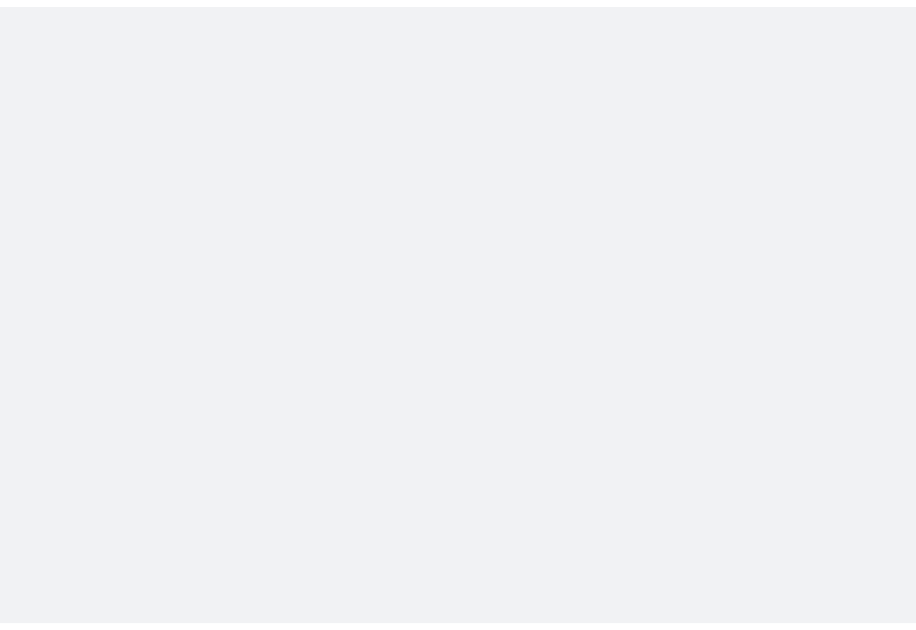 scroll, scrollTop: 0, scrollLeft: 0, axis: both 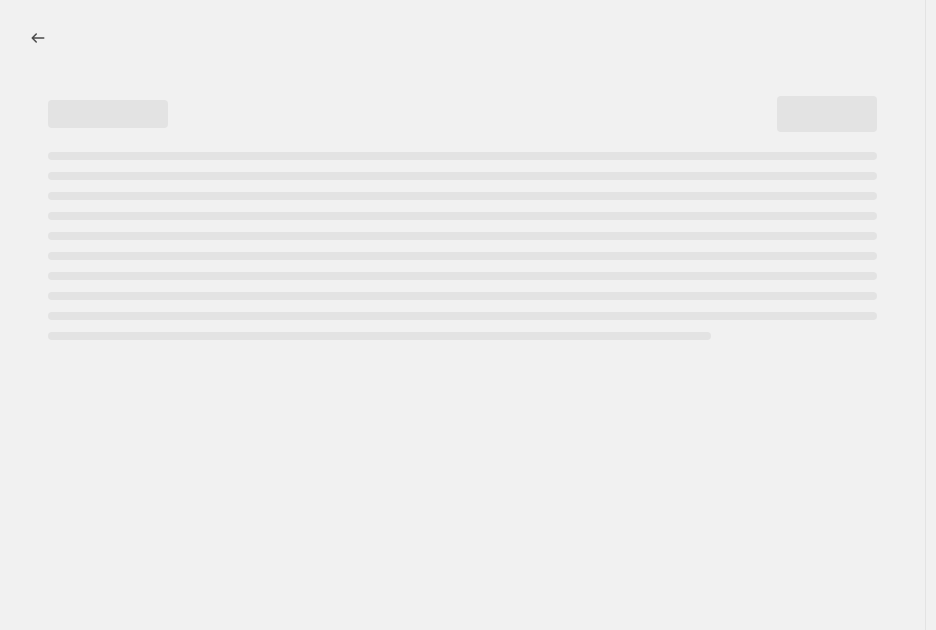 select on "percentage" 